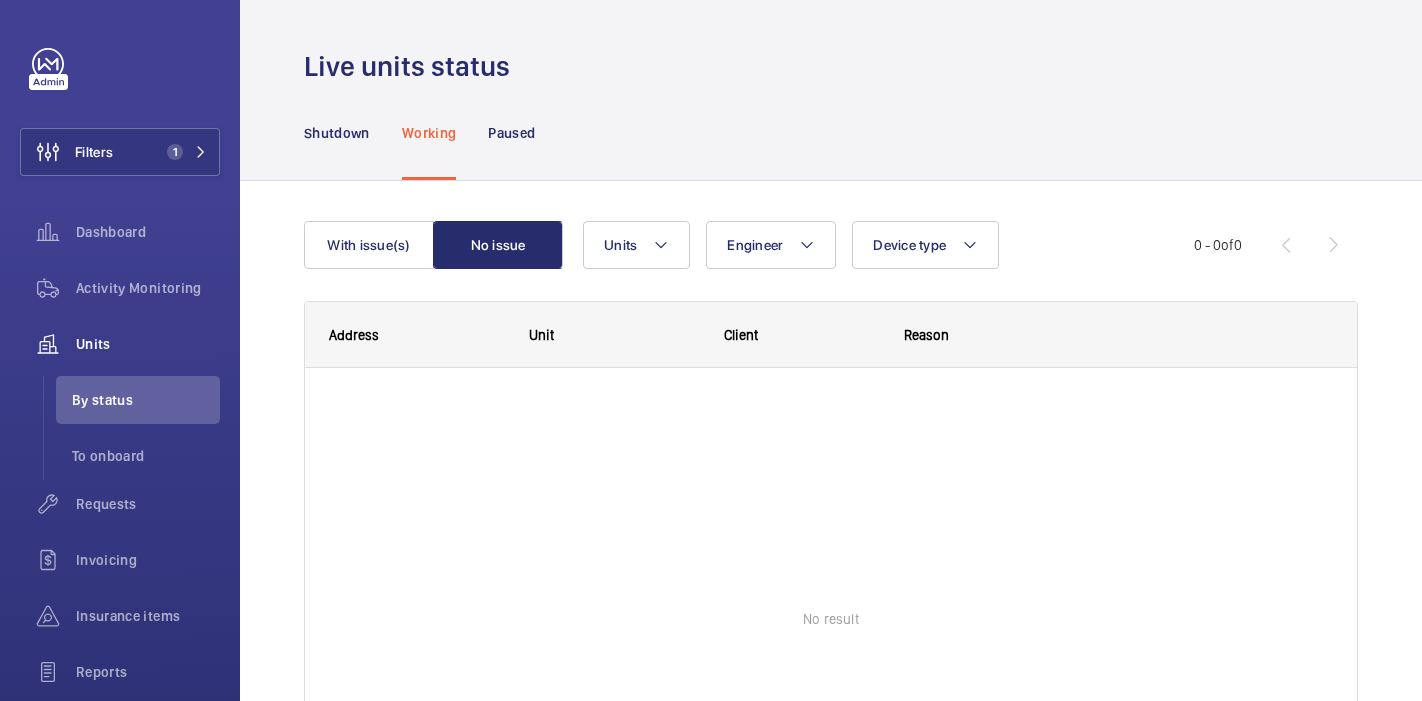 scroll, scrollTop: 0, scrollLeft: 0, axis: both 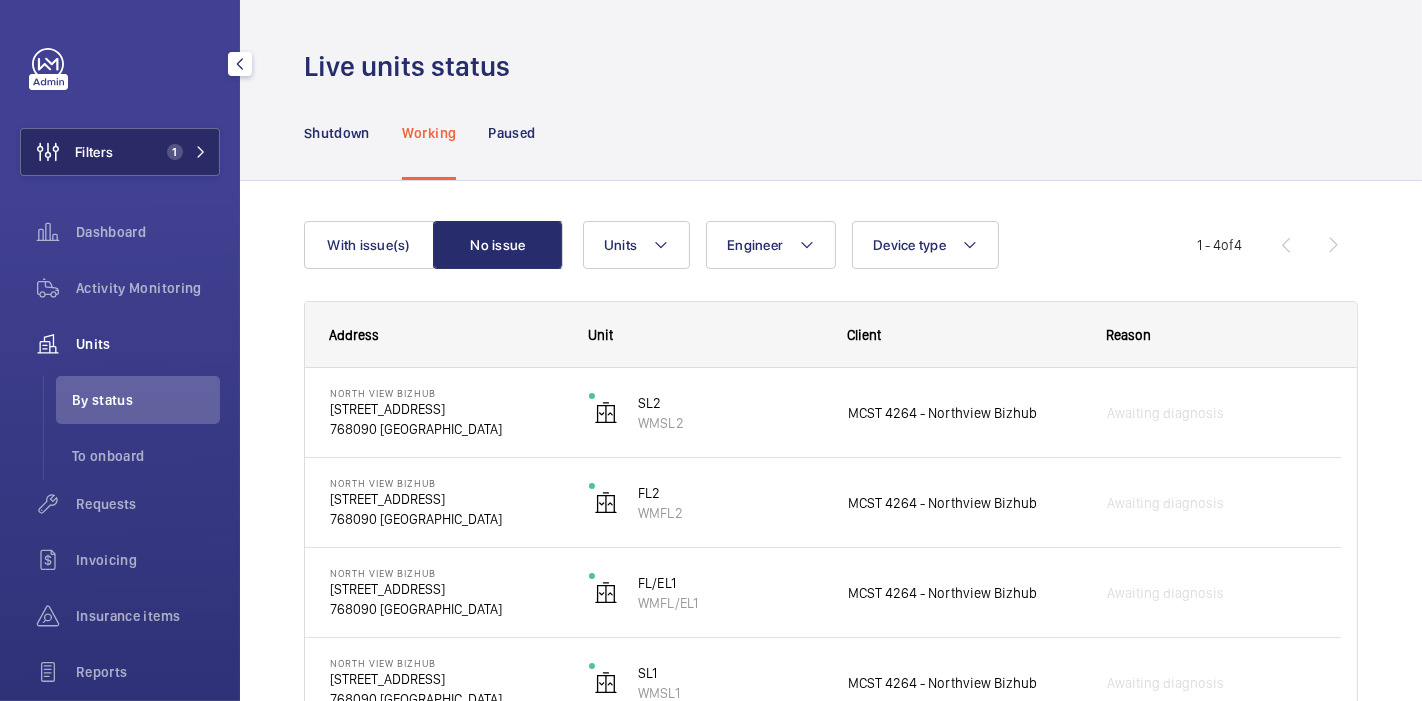 click on "1" 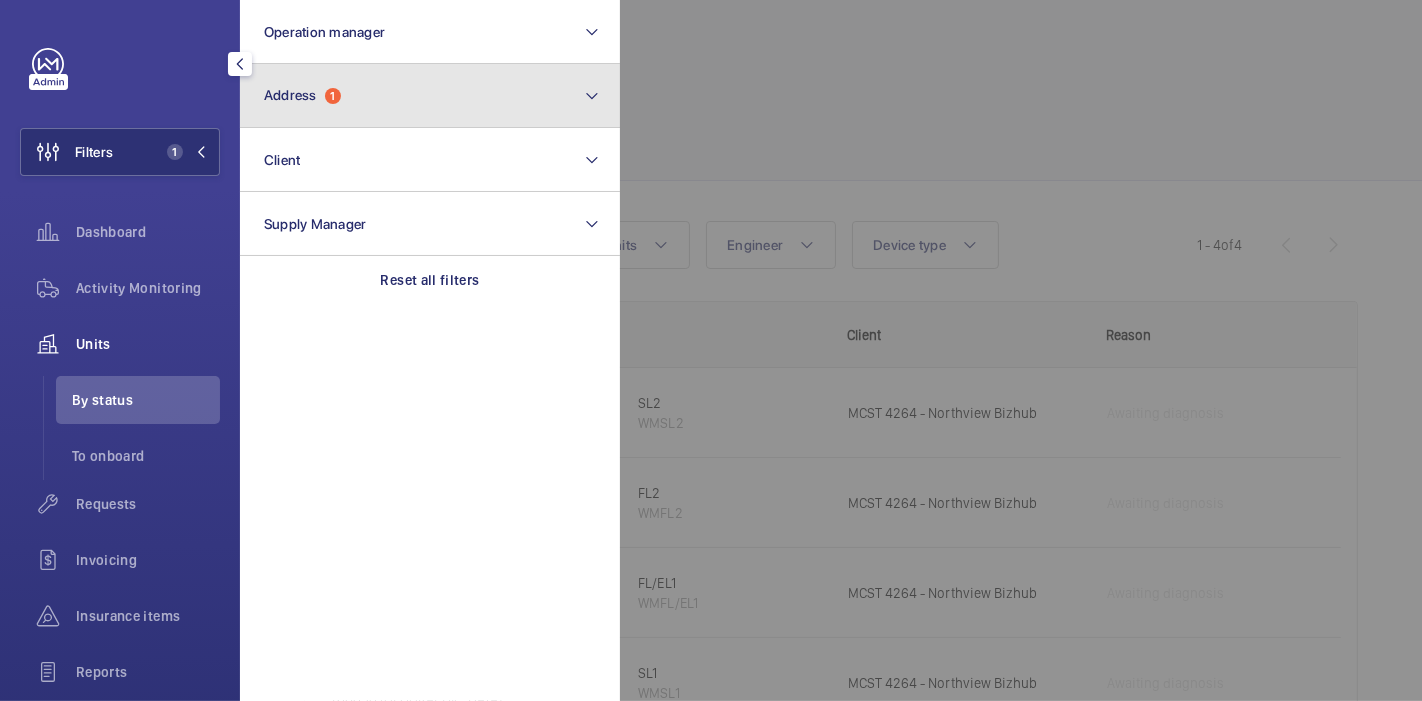 click on "Address  1" 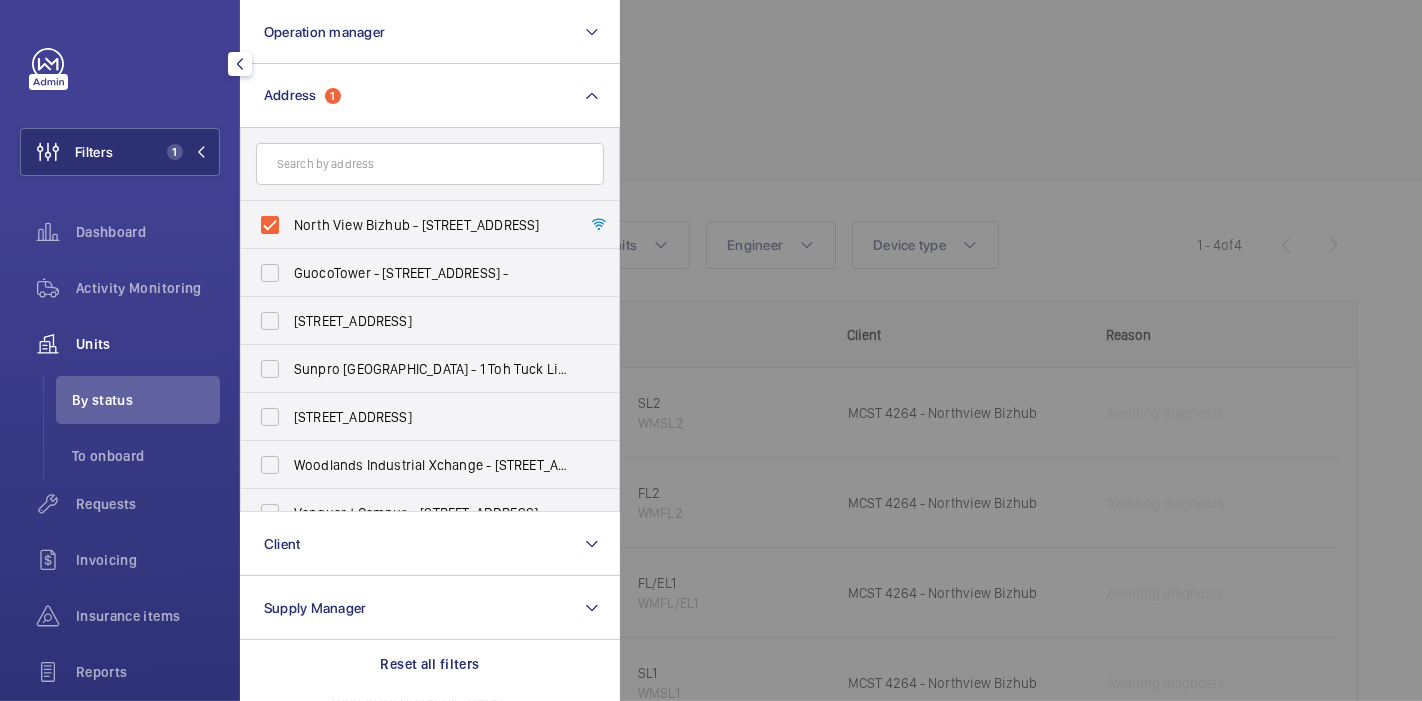 click on "North View Bizhub - [STREET_ADDRESS]" at bounding box center [415, 225] 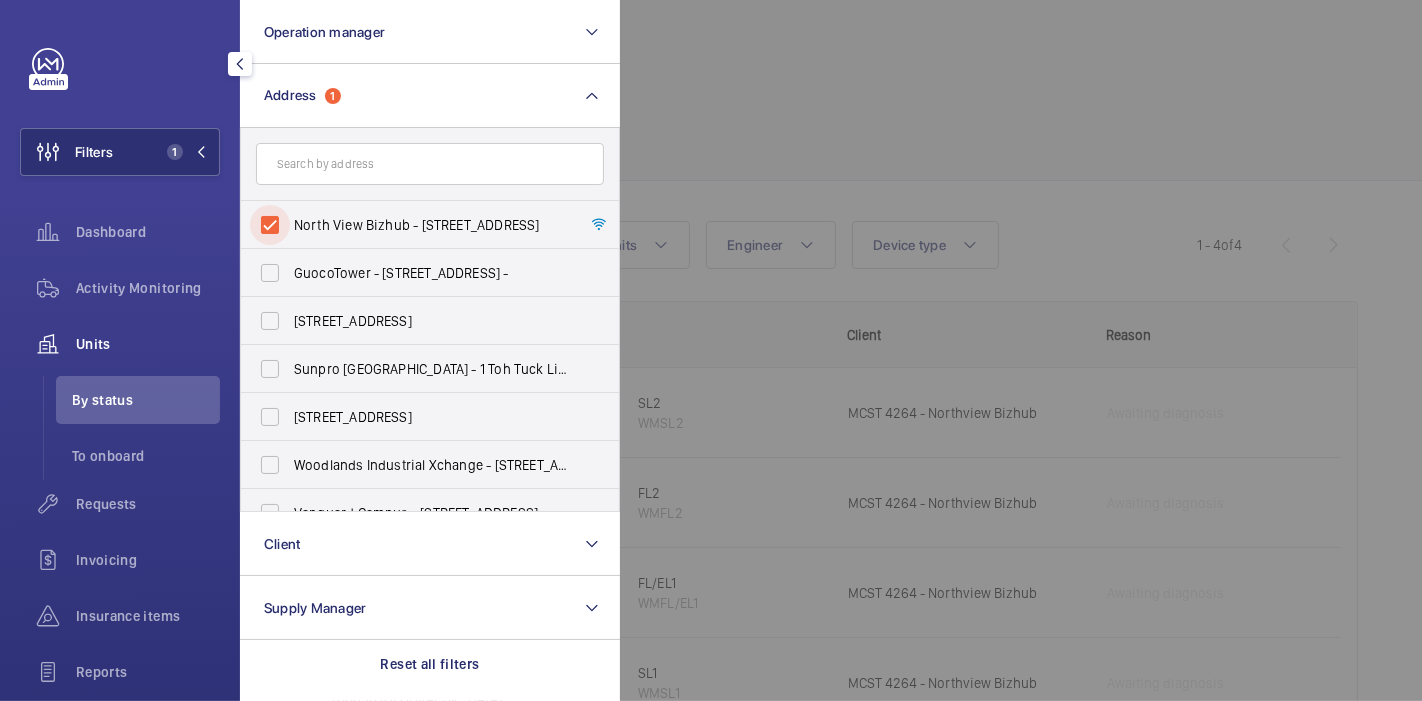 click on "North View Bizhub - [STREET_ADDRESS]" at bounding box center [270, 225] 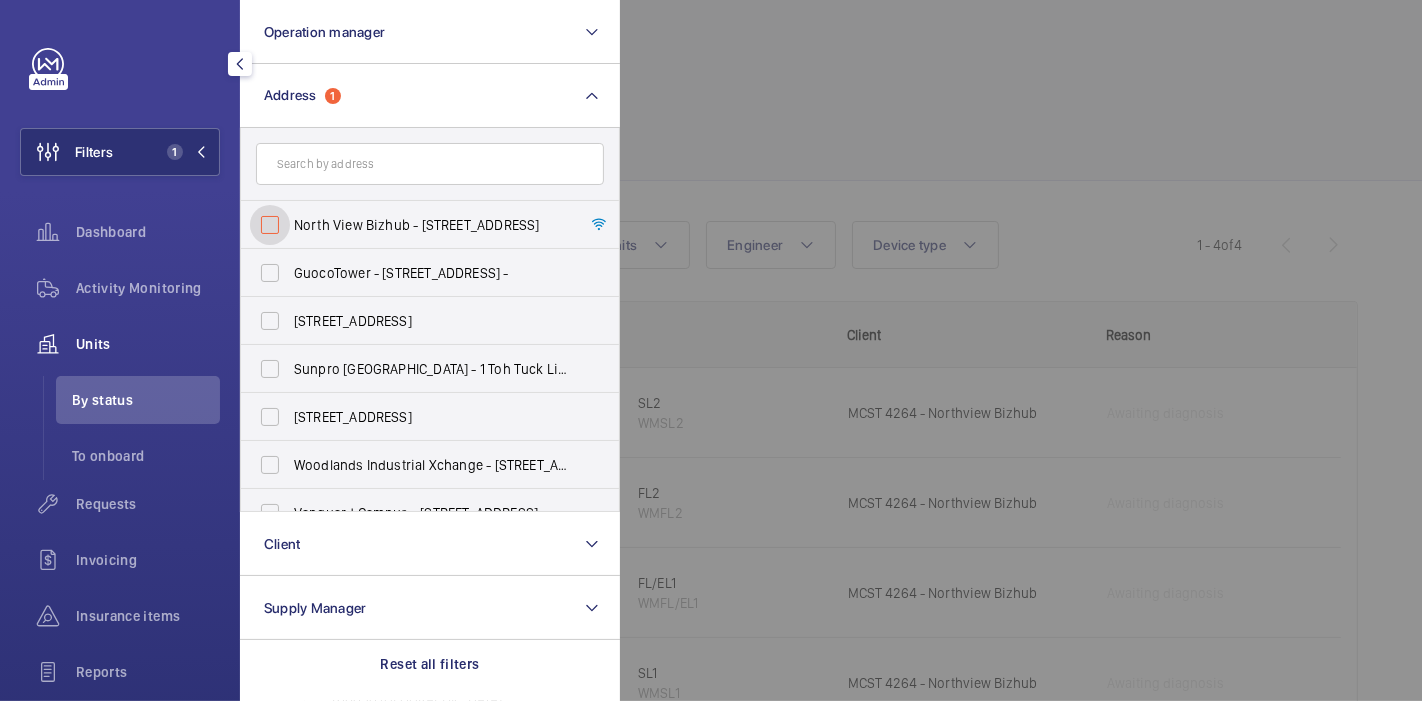 checkbox on "false" 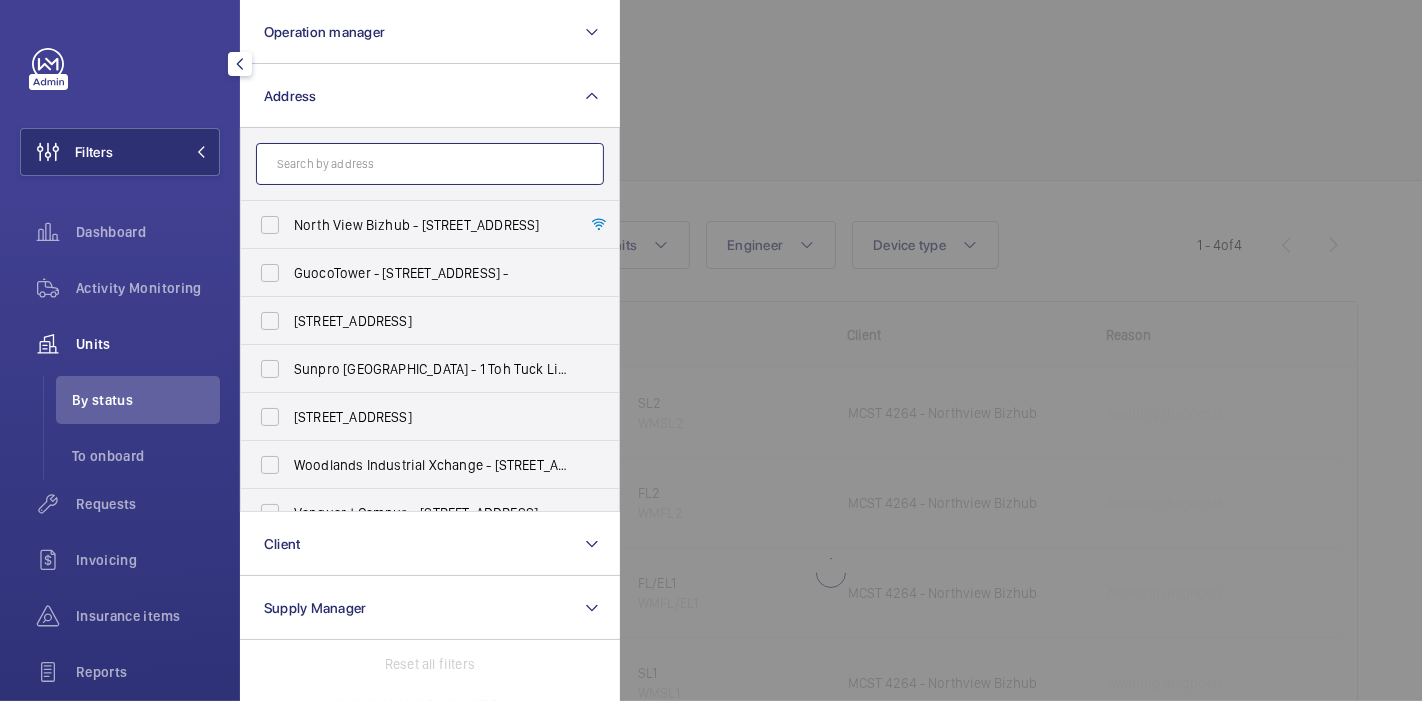 click 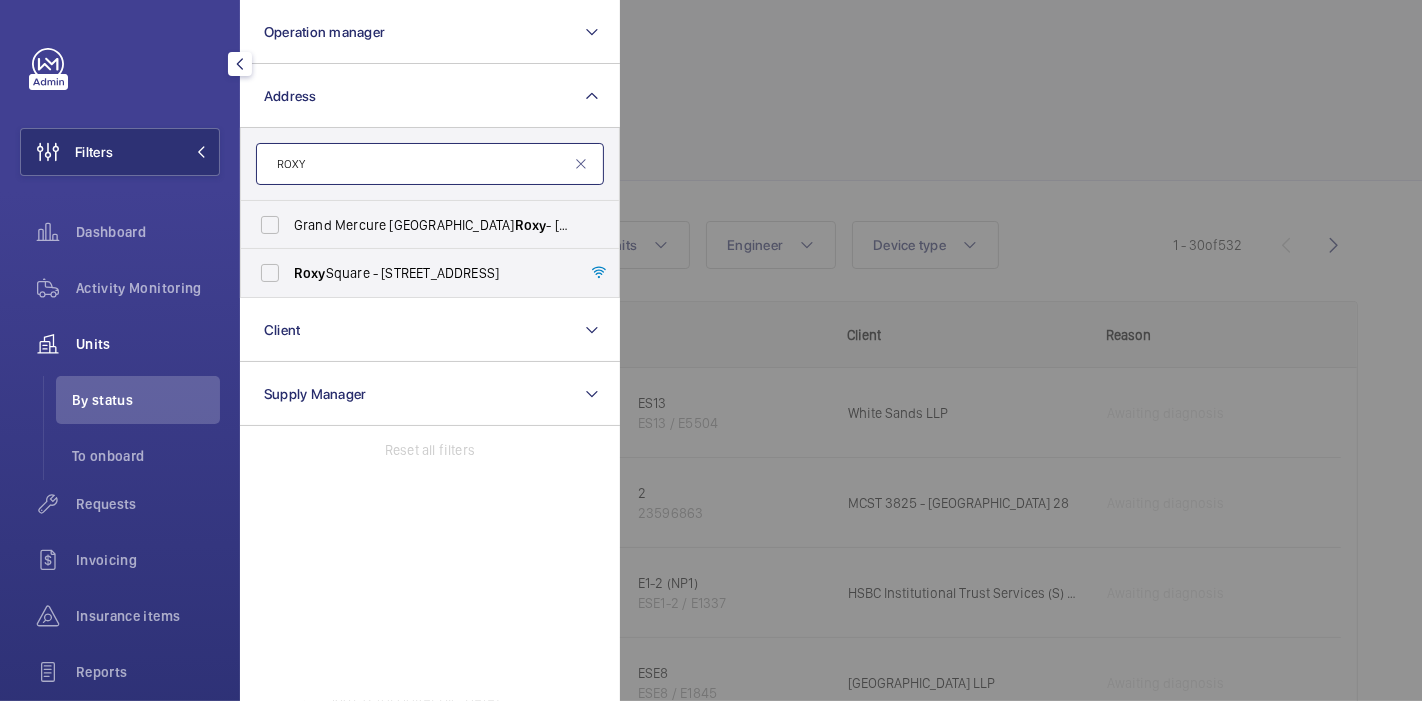 type on "ROXY" 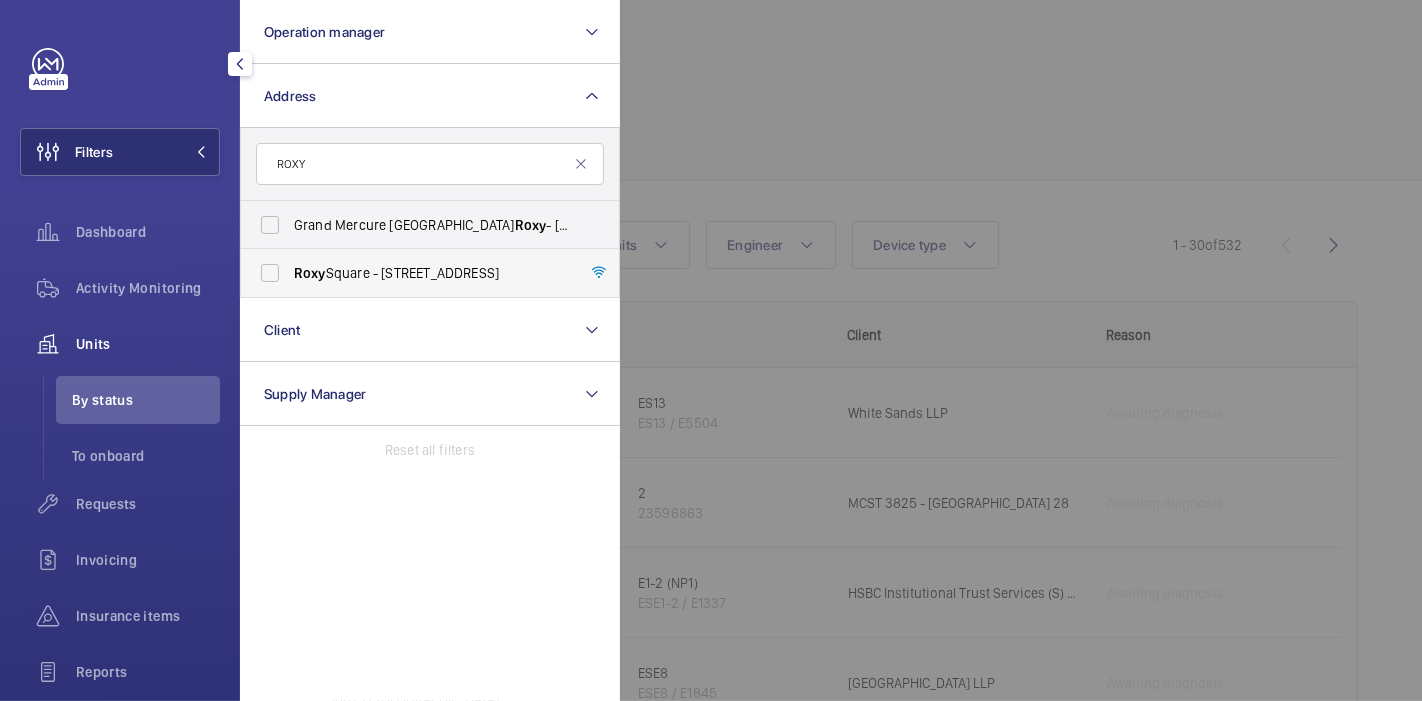 click on "Roxy" at bounding box center [310, 273] 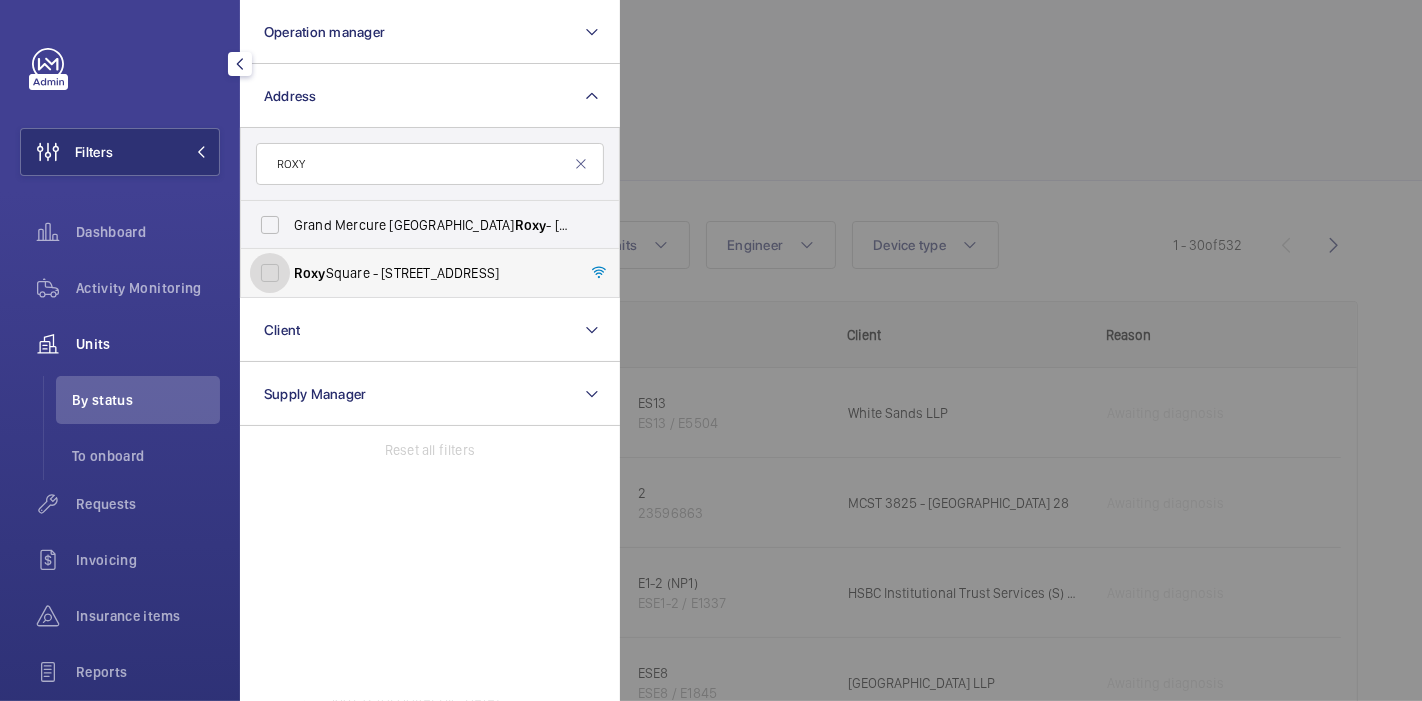 click on "[GEOGRAPHIC_DATA] - [STREET_ADDRESS]" at bounding box center [270, 273] 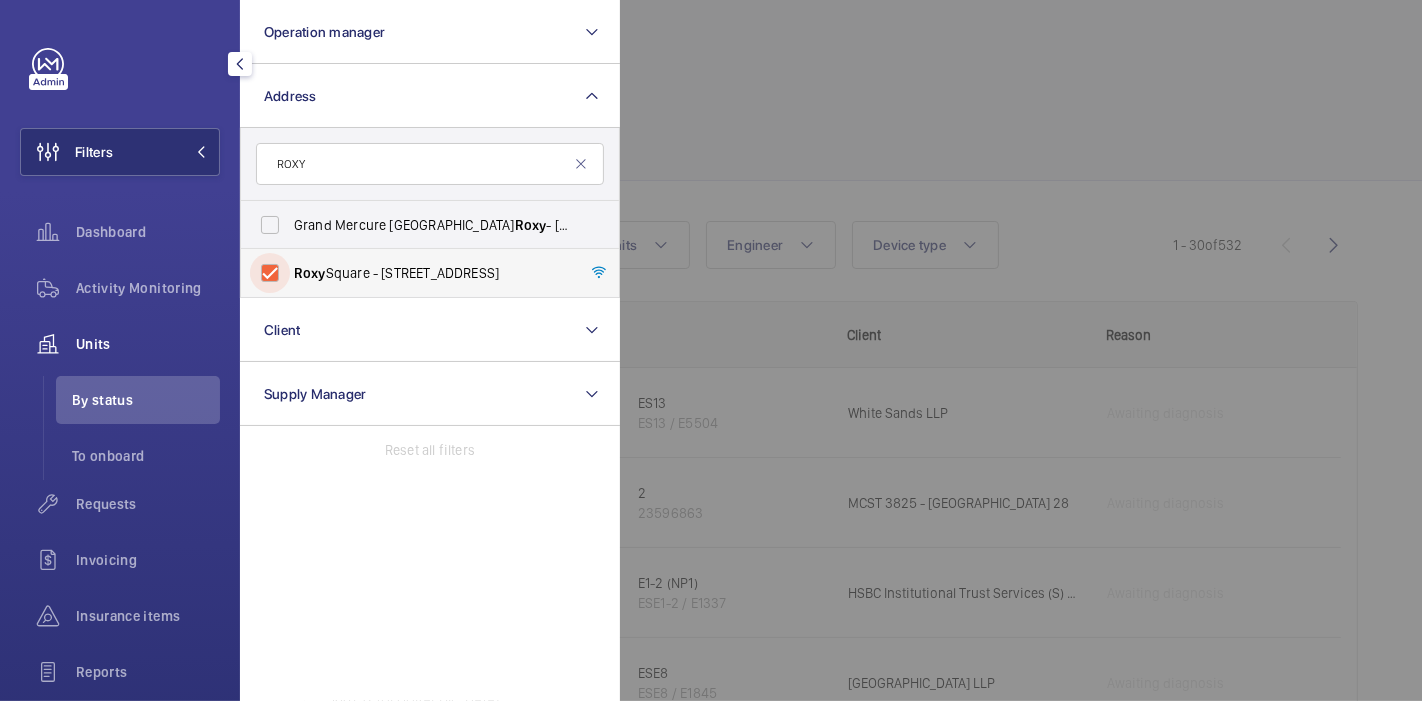 checkbox on "true" 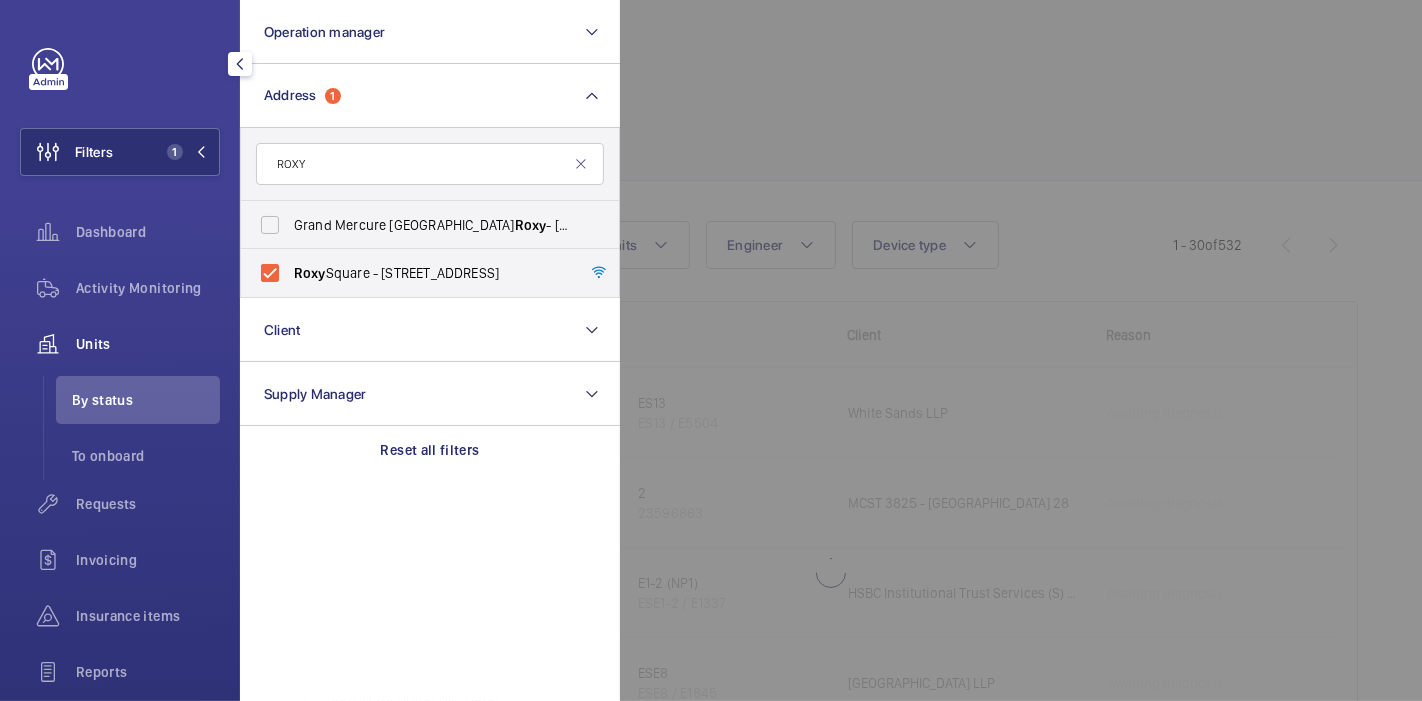 click 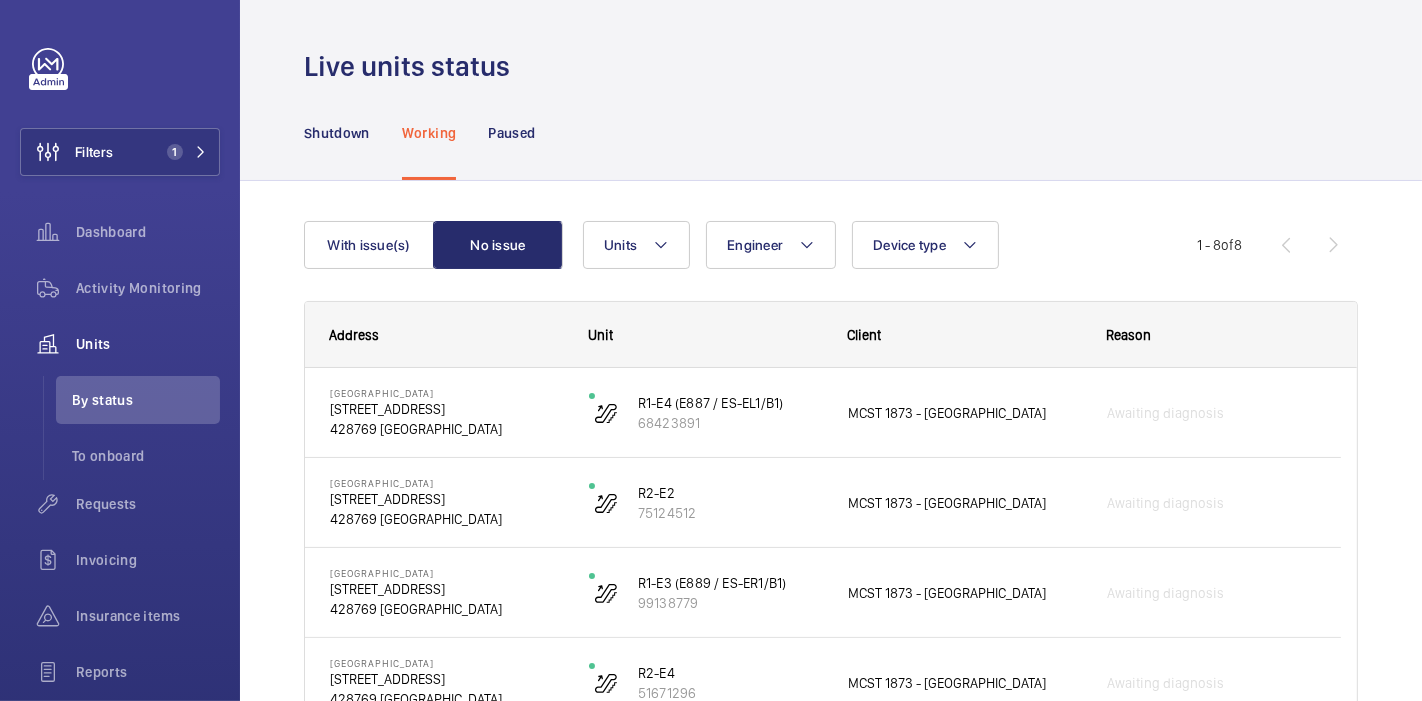 scroll, scrollTop: 155, scrollLeft: 0, axis: vertical 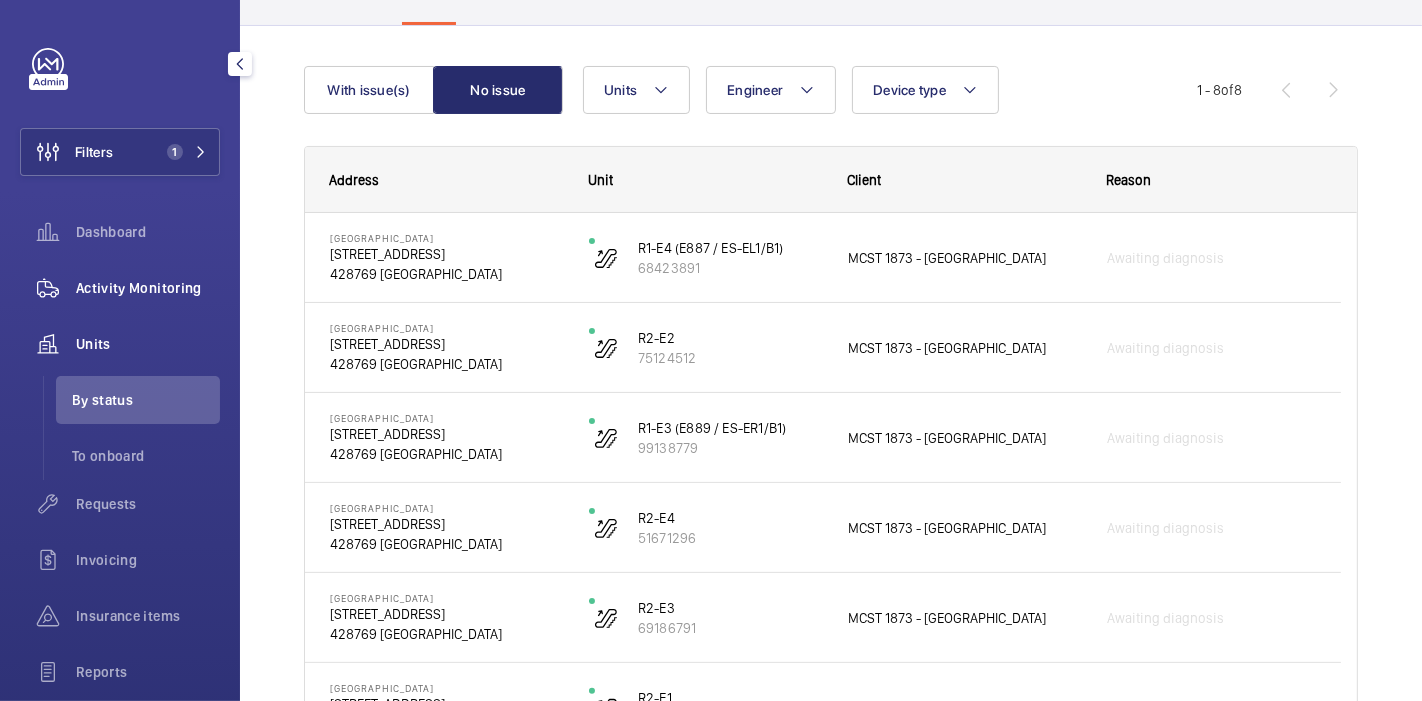 click on "Activity Monitoring" 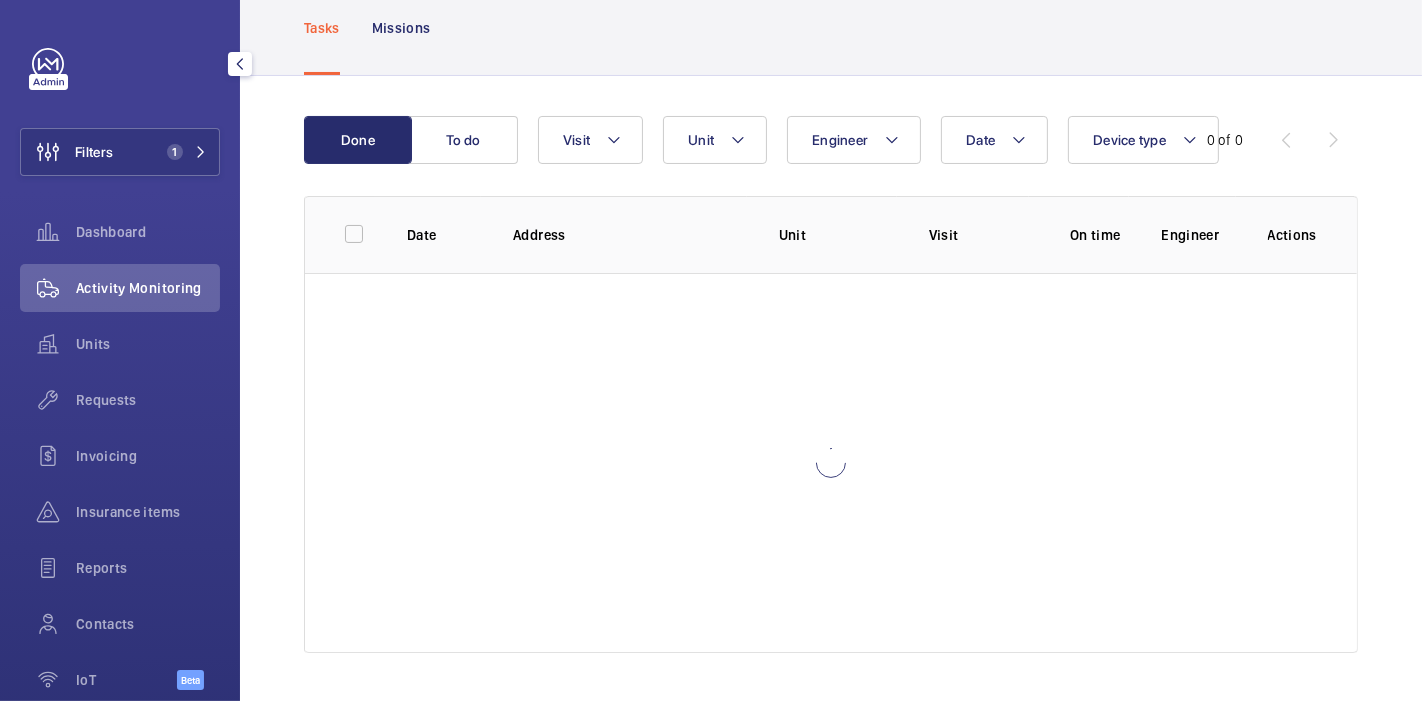 scroll, scrollTop: 0, scrollLeft: 0, axis: both 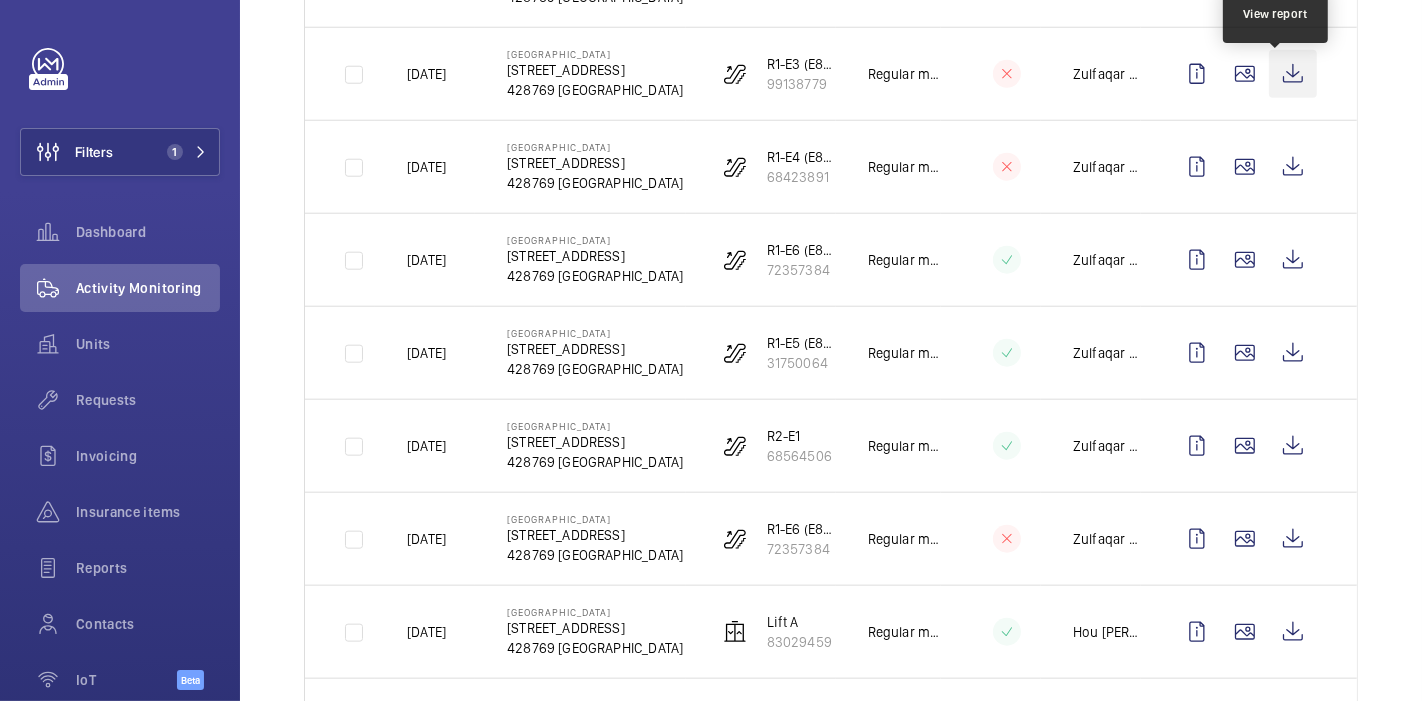click 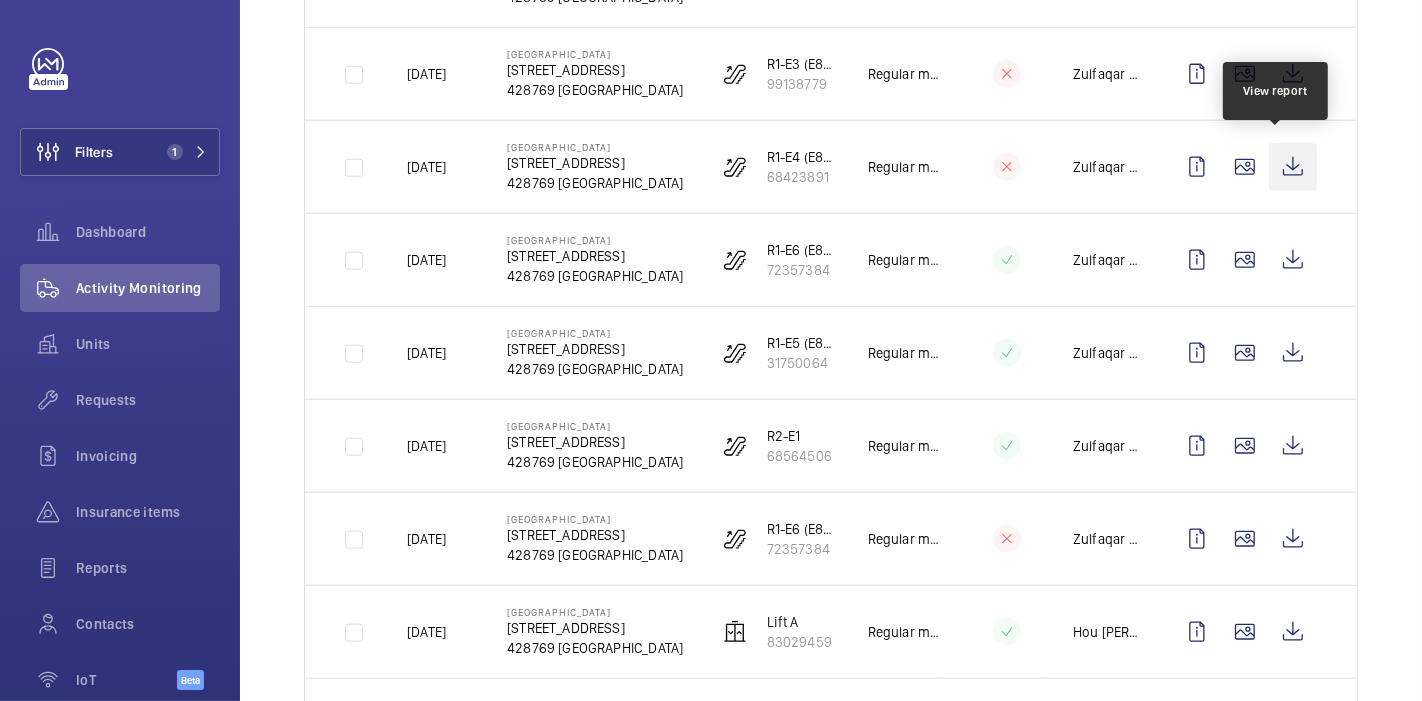 click 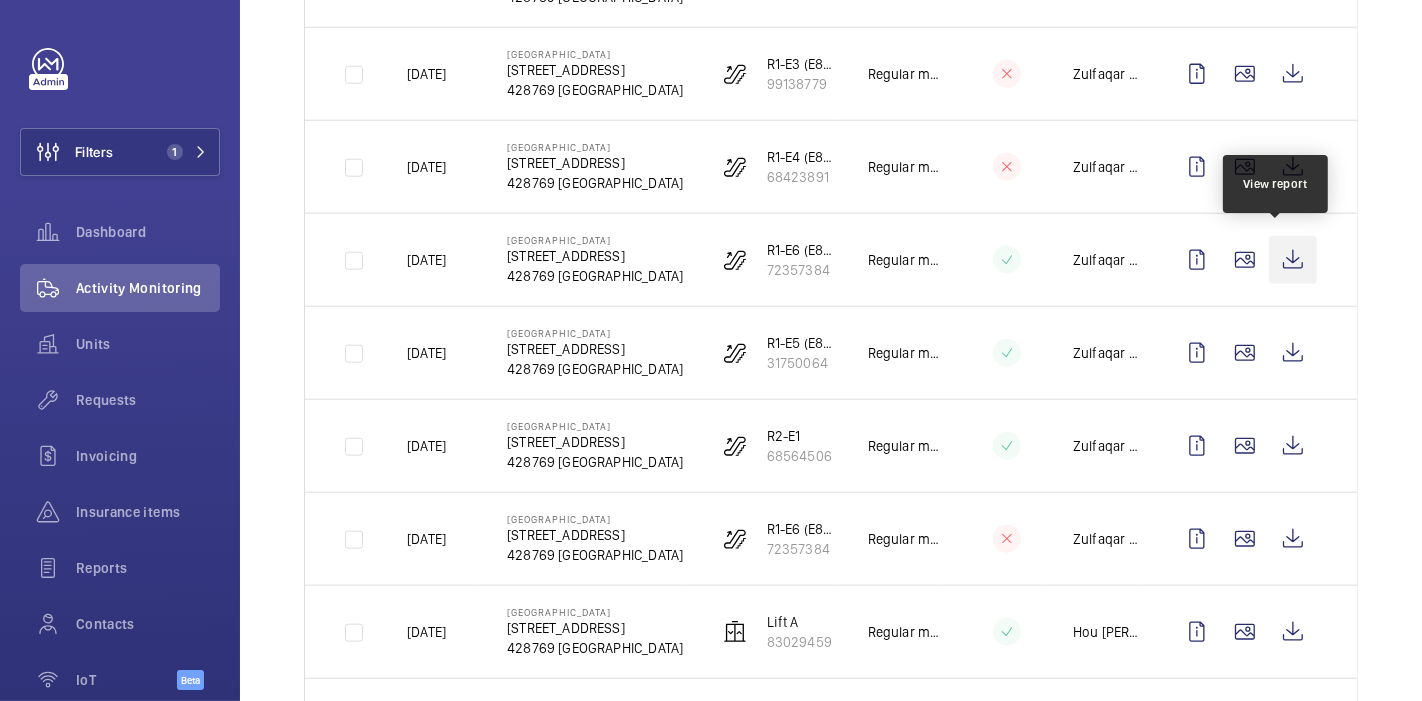 click 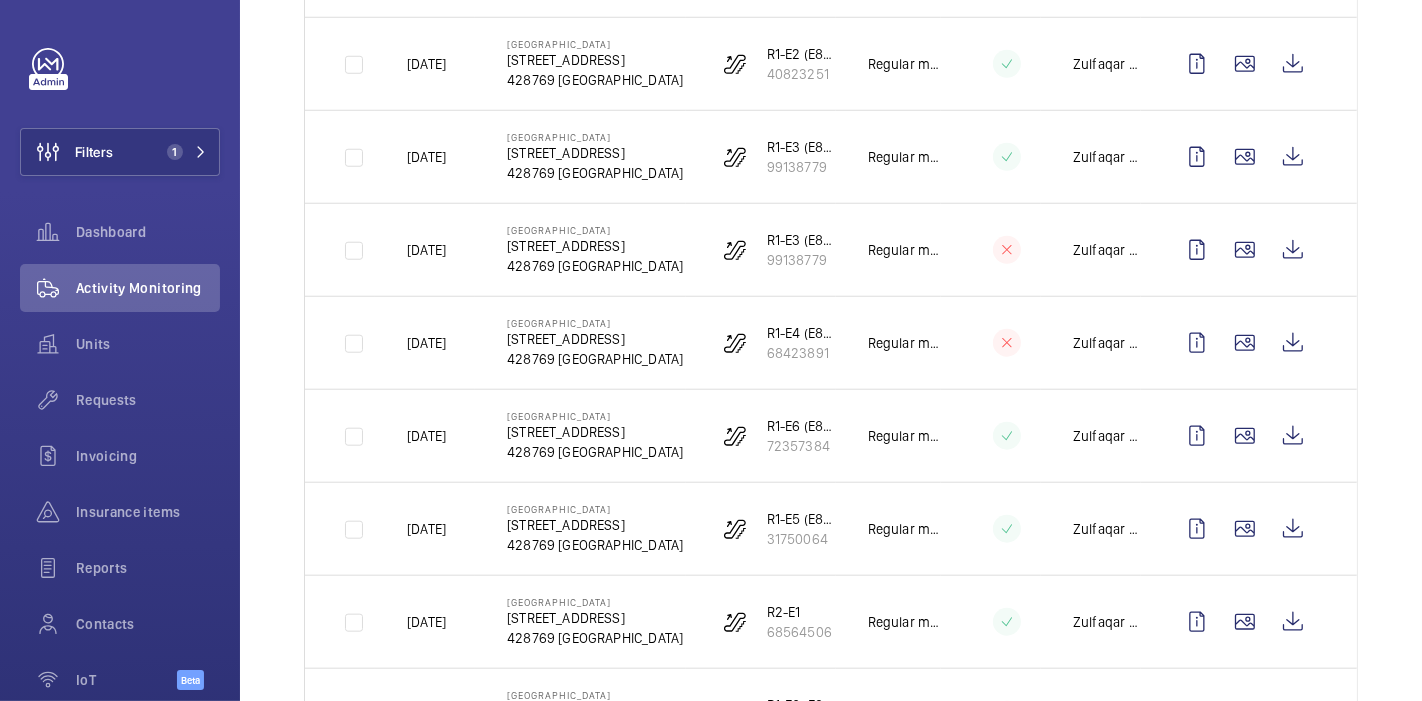 scroll, scrollTop: 1384, scrollLeft: 0, axis: vertical 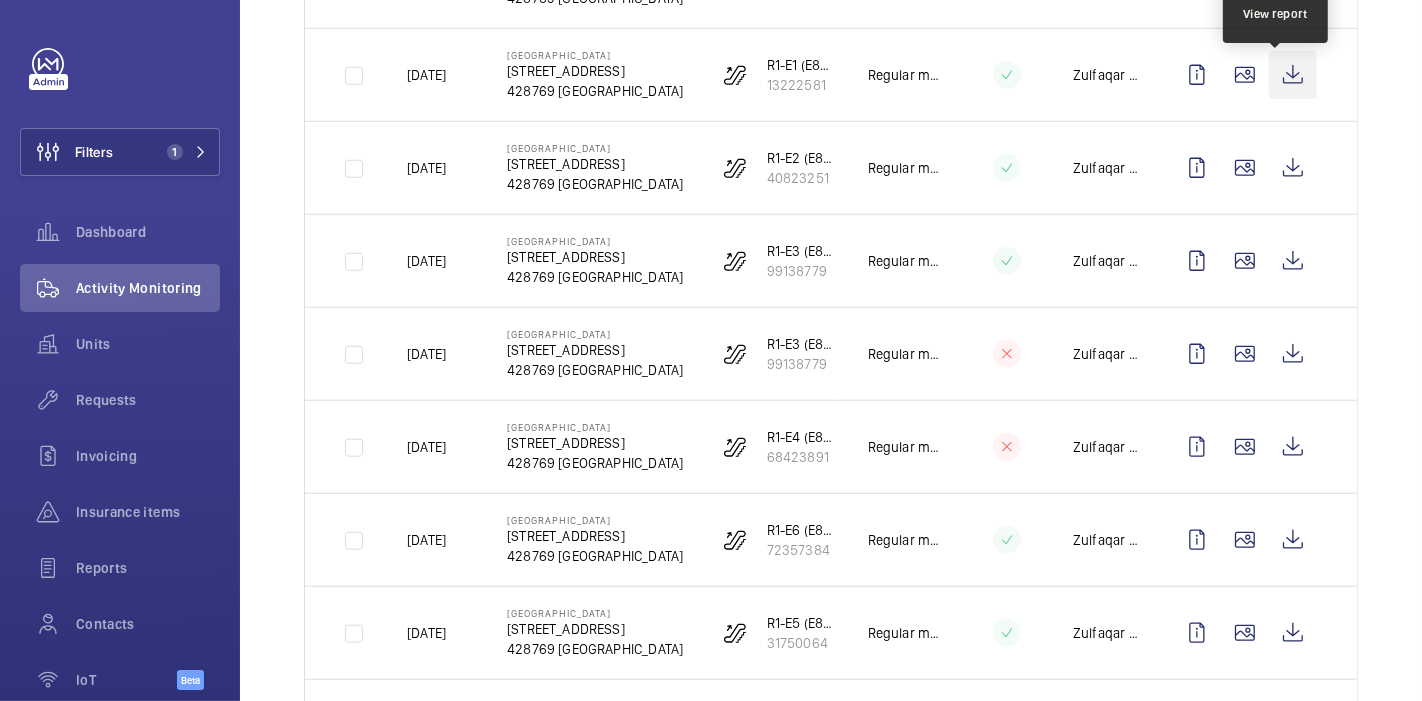 click 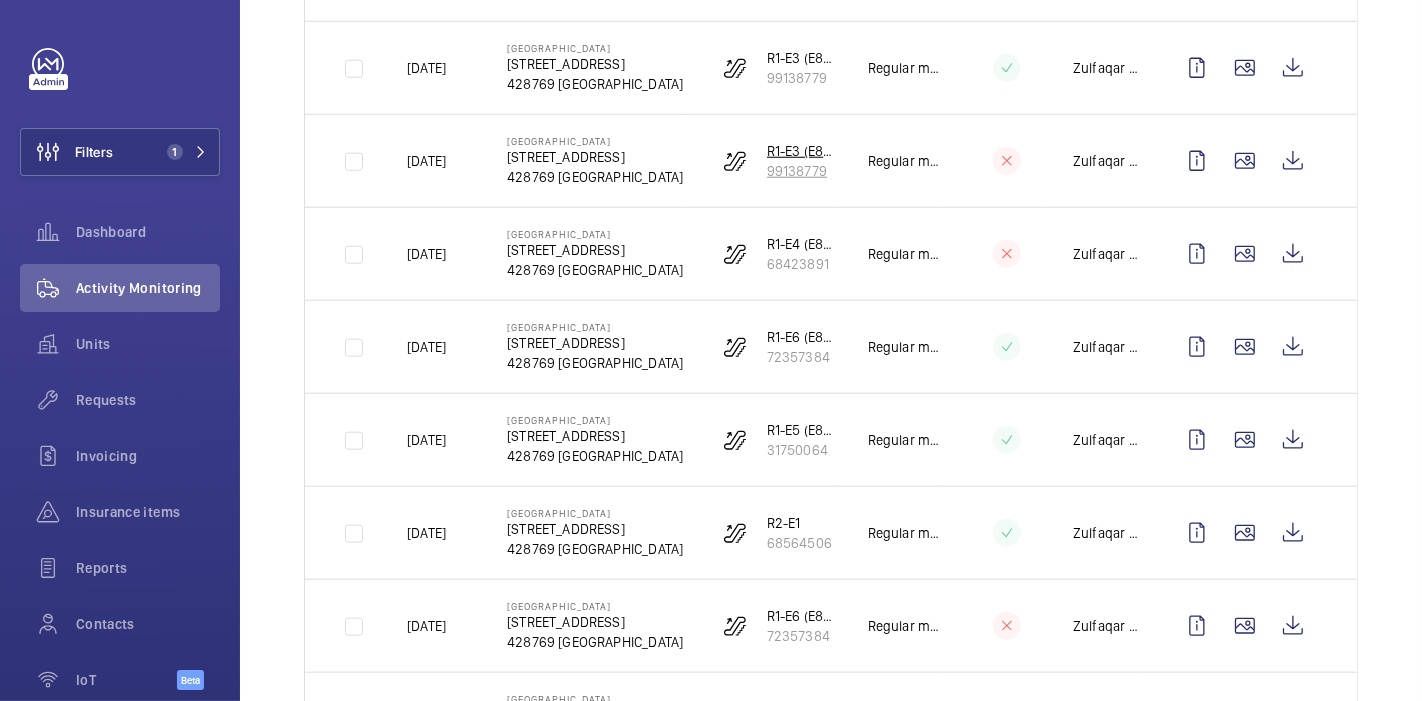 scroll, scrollTop: 1691, scrollLeft: 0, axis: vertical 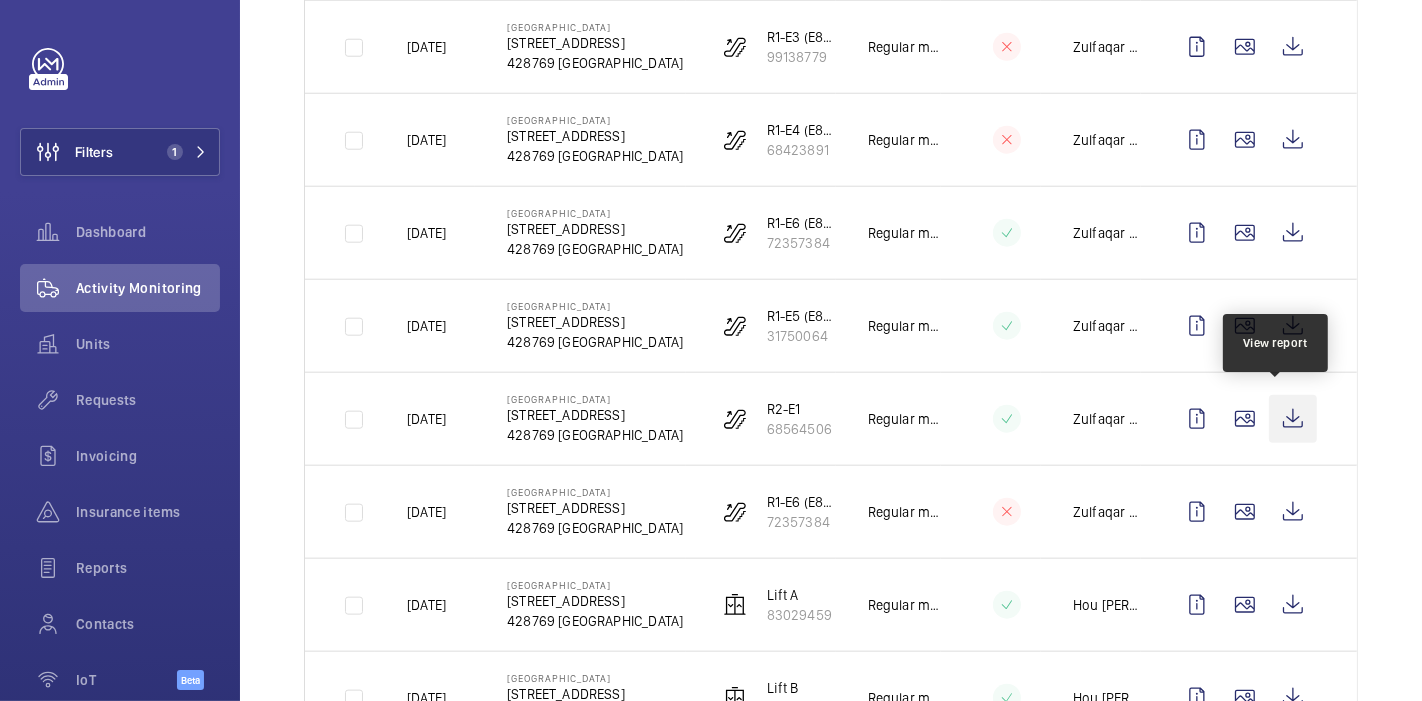 click 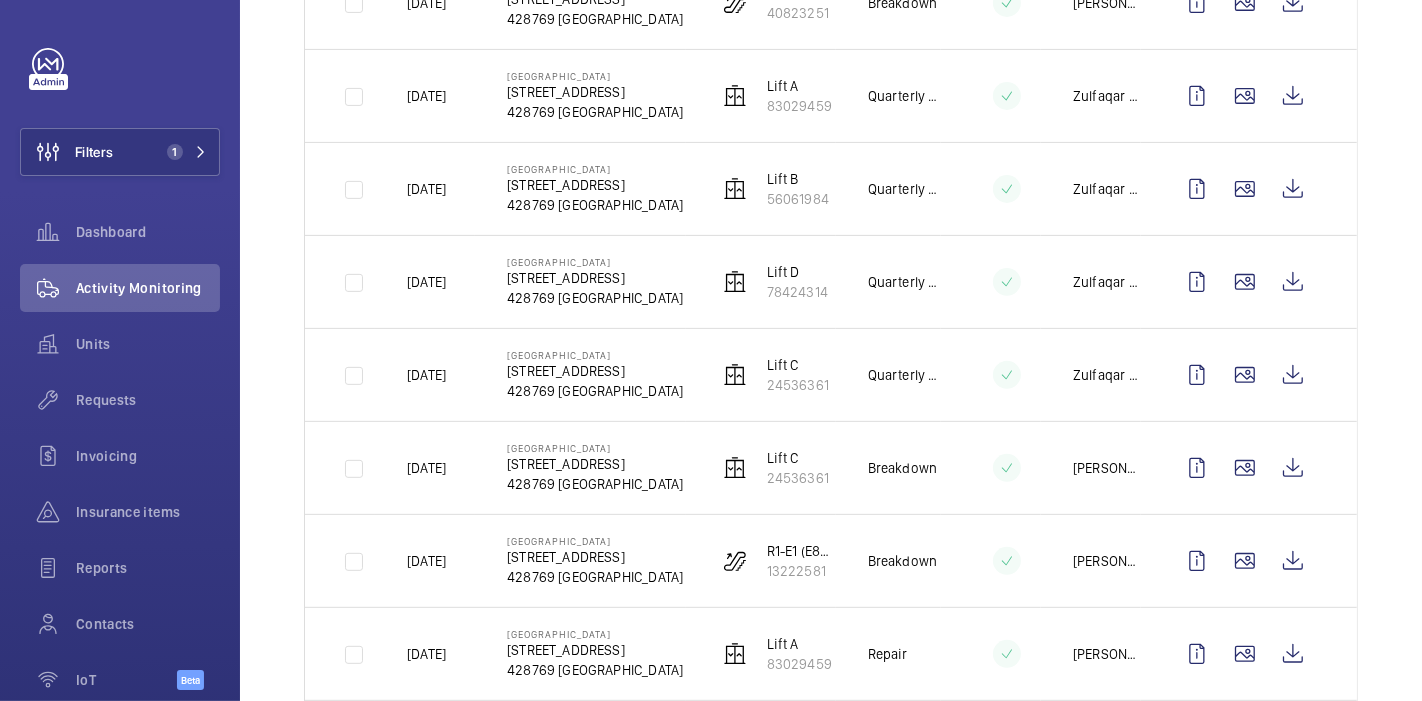 scroll, scrollTop: 0, scrollLeft: 0, axis: both 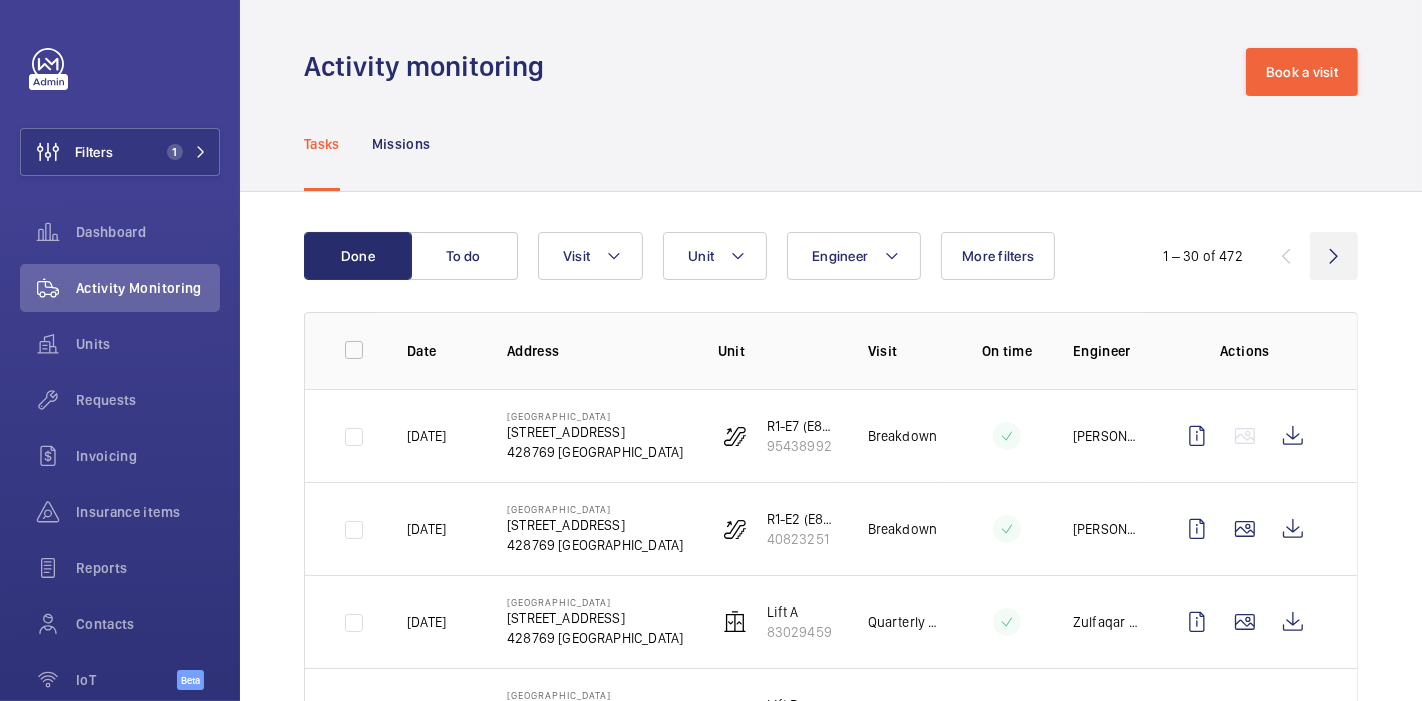 click 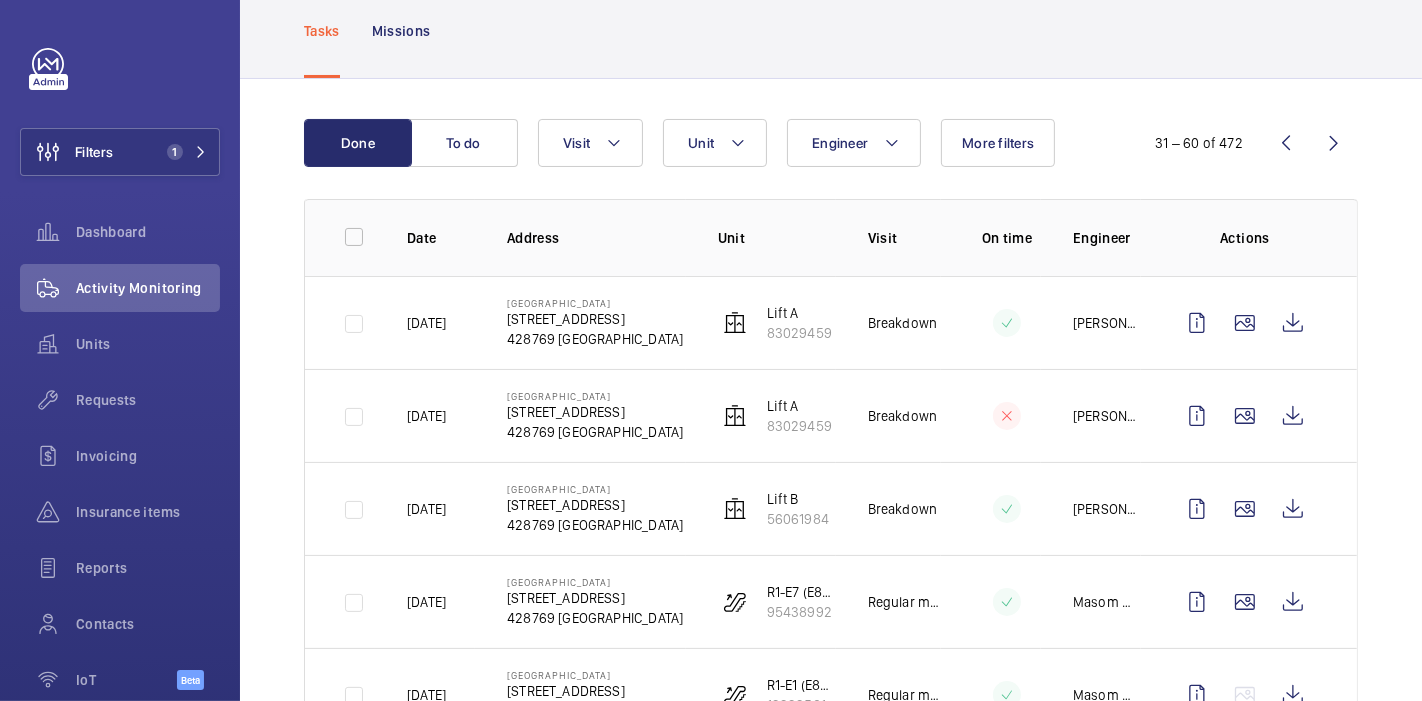 scroll, scrollTop: 112, scrollLeft: 0, axis: vertical 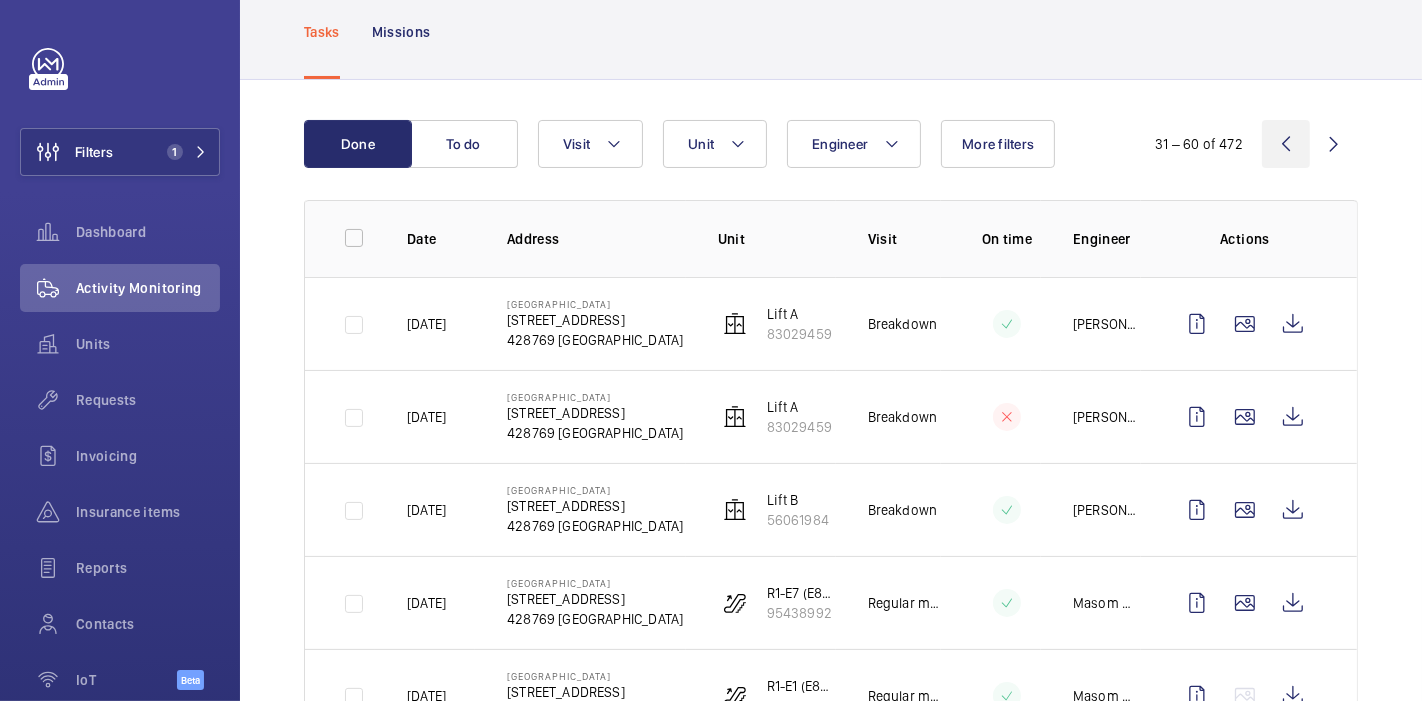 click 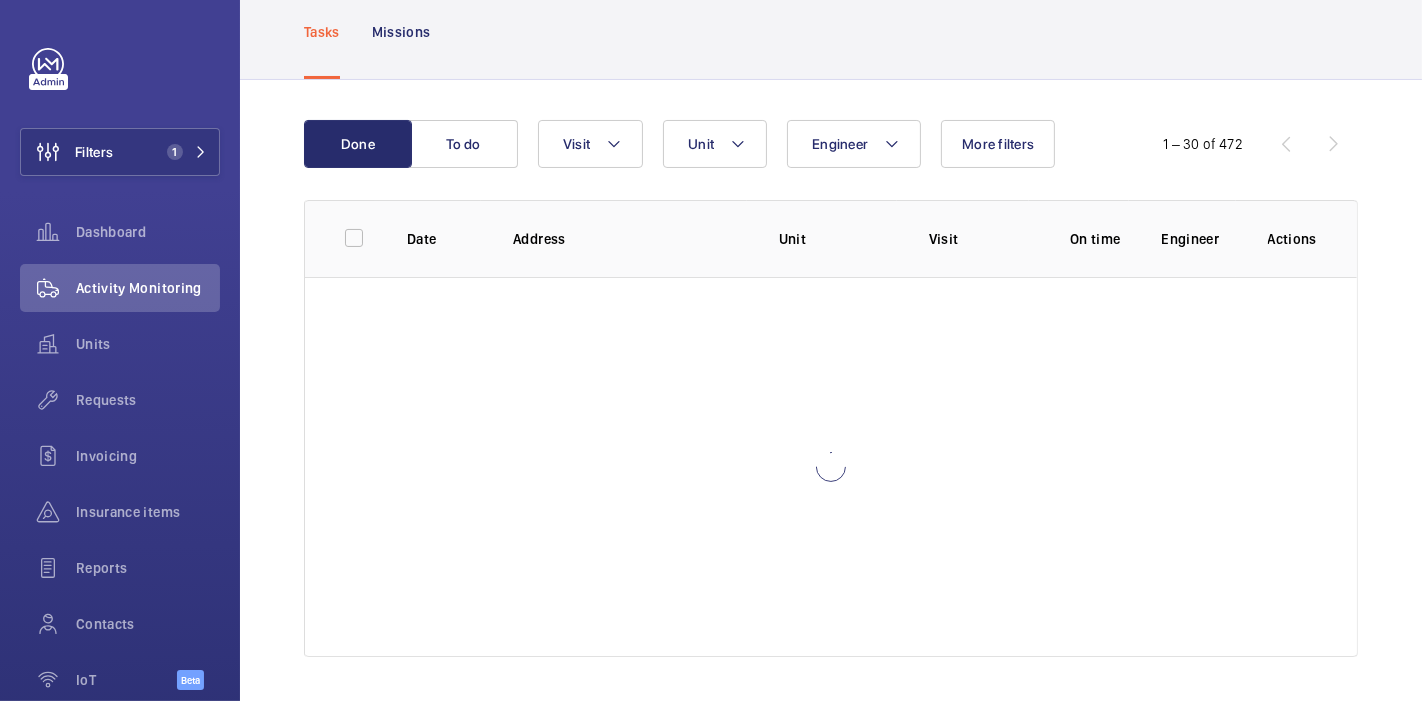 scroll, scrollTop: 115, scrollLeft: 0, axis: vertical 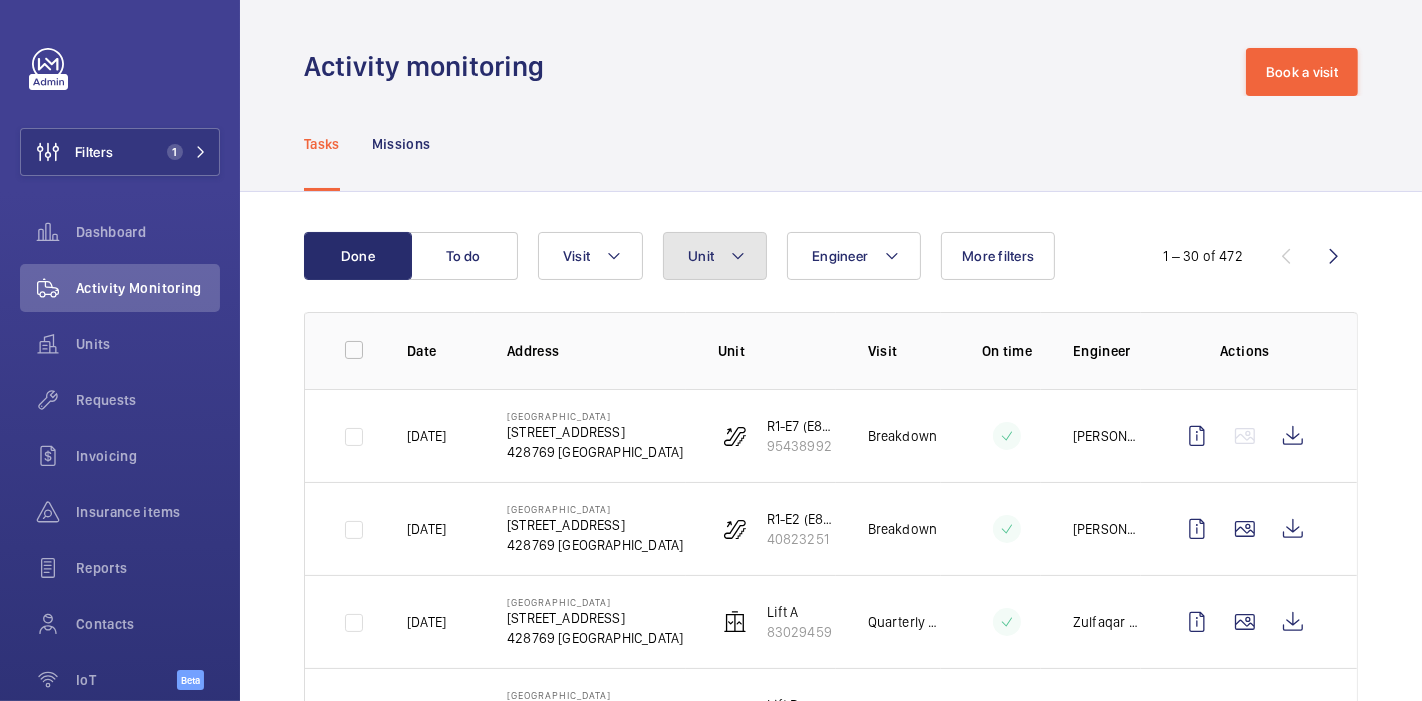 click on "Unit" 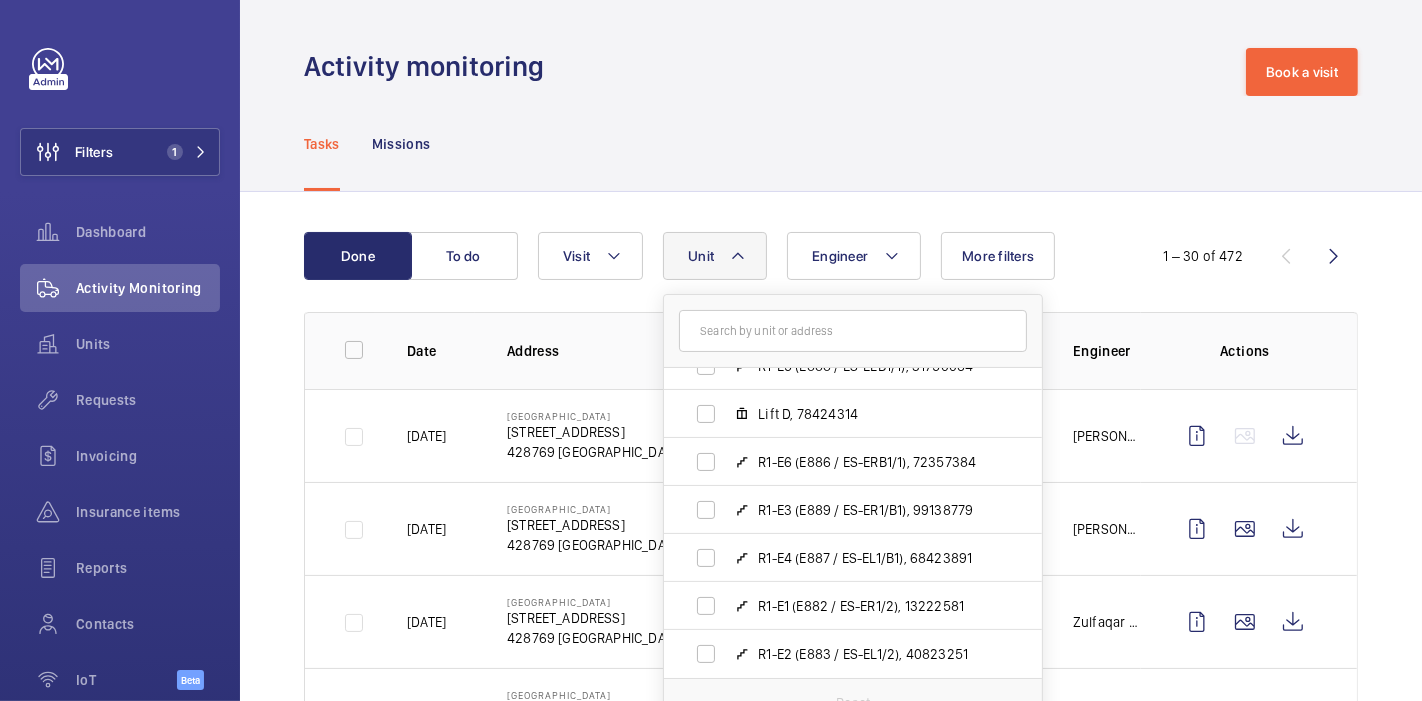 scroll, scrollTop: 506, scrollLeft: 0, axis: vertical 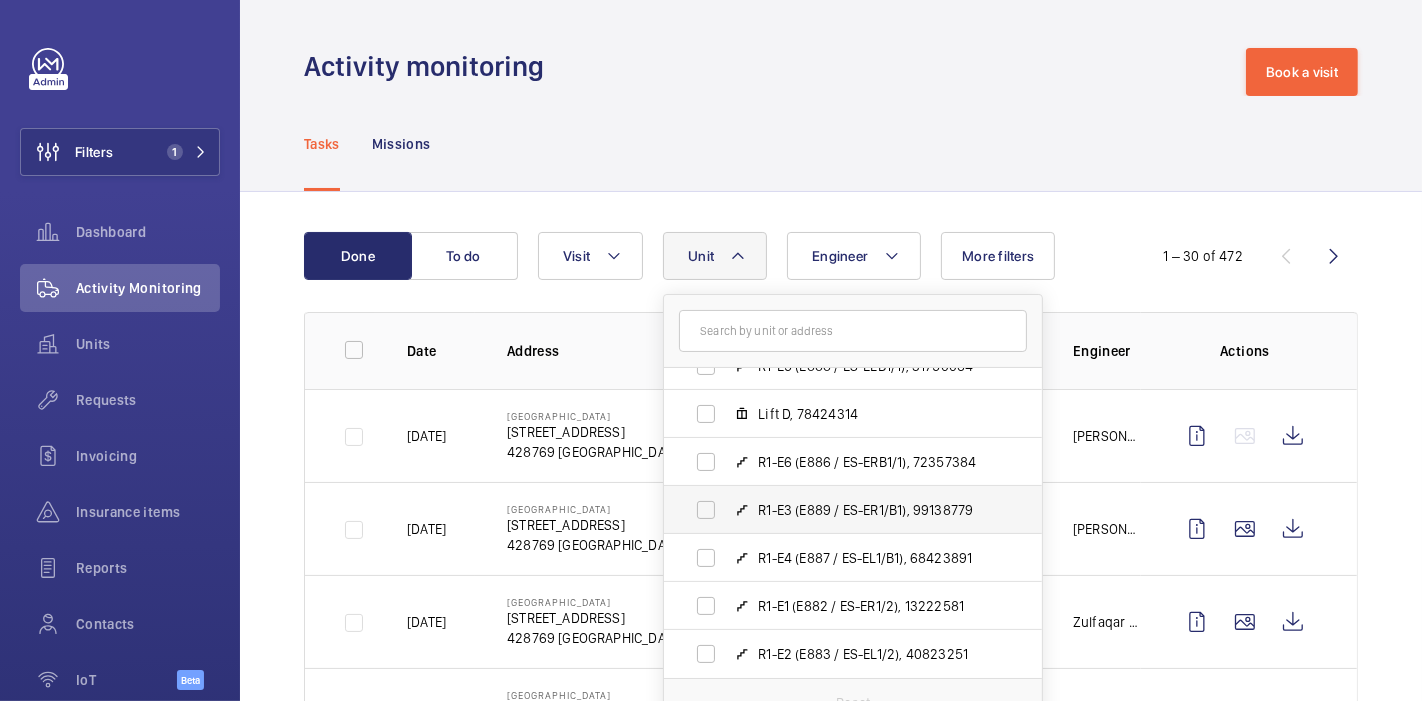 click on "R1-E3 (E889 / ES-ER1/B1), 99138779" at bounding box center [837, 510] 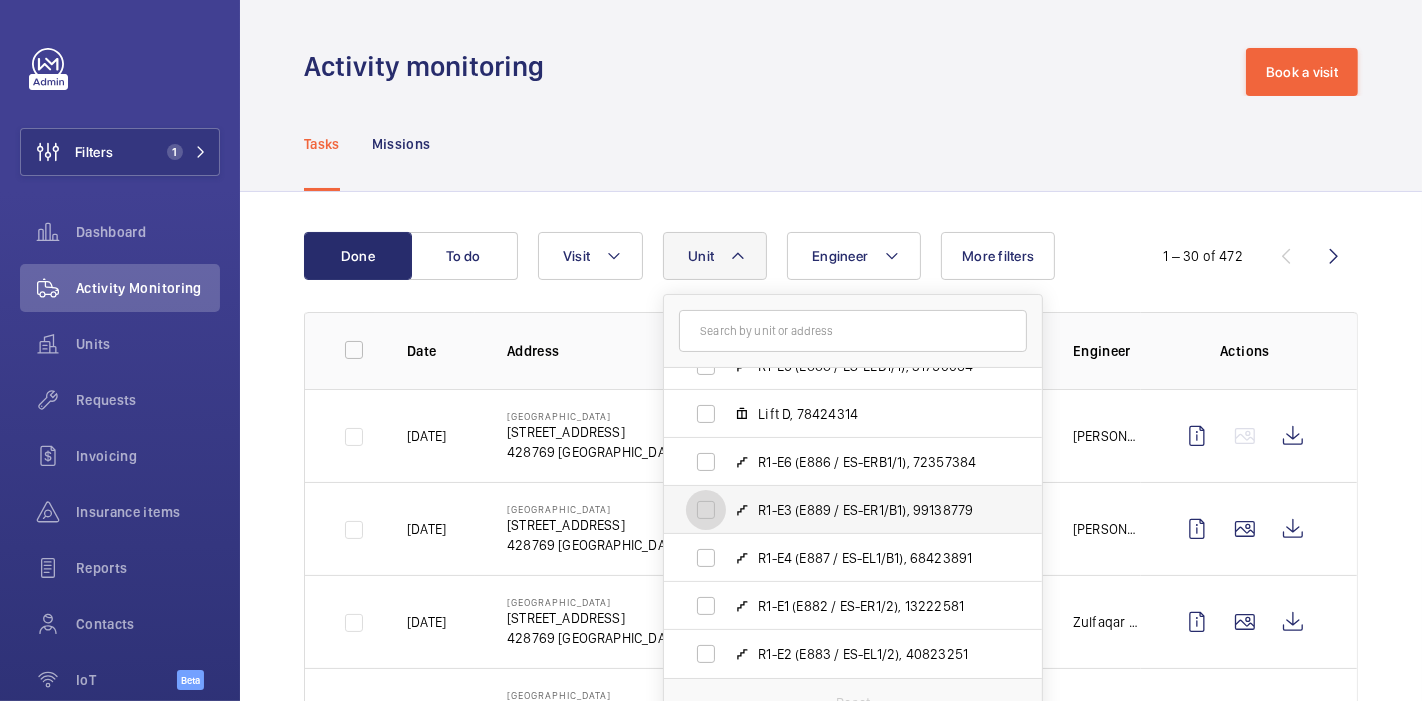 click on "R1-E3 (E889 / ES-ER1/B1), 99138779" at bounding box center (706, 510) 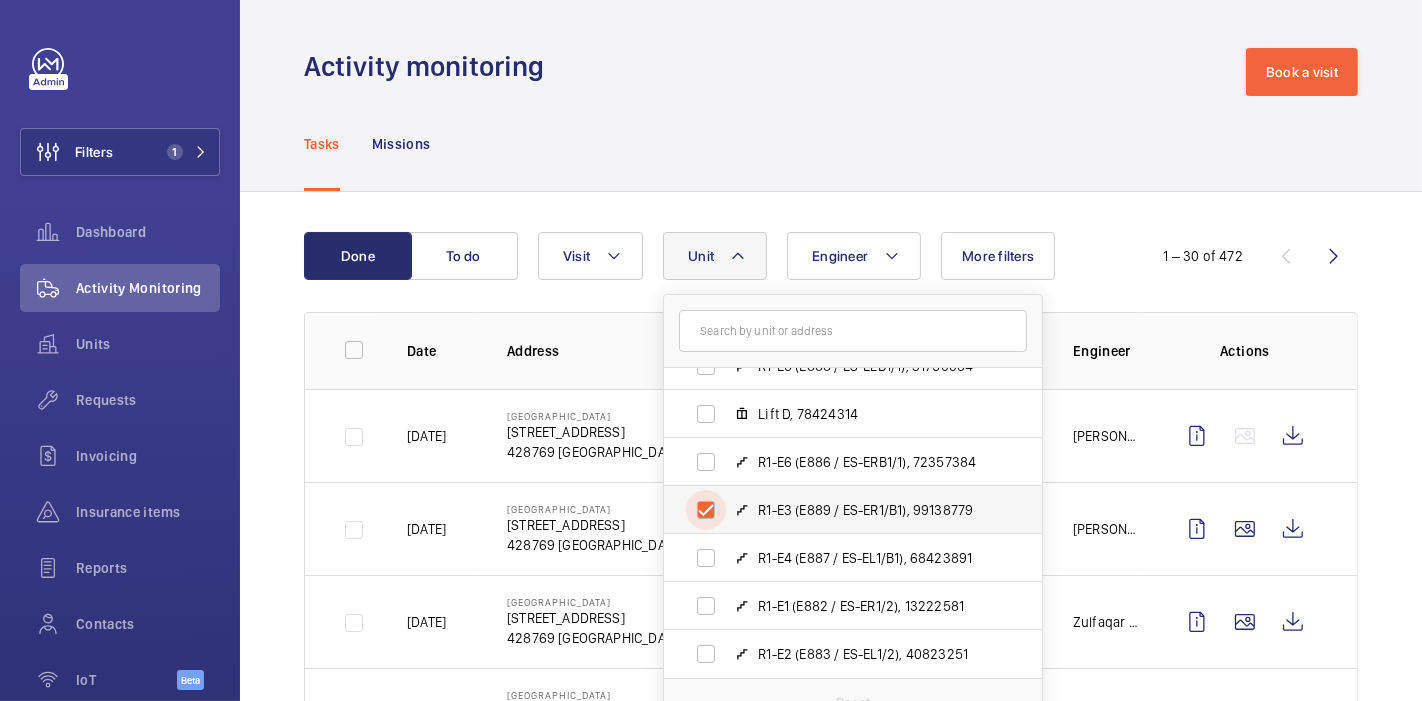 checkbox on "true" 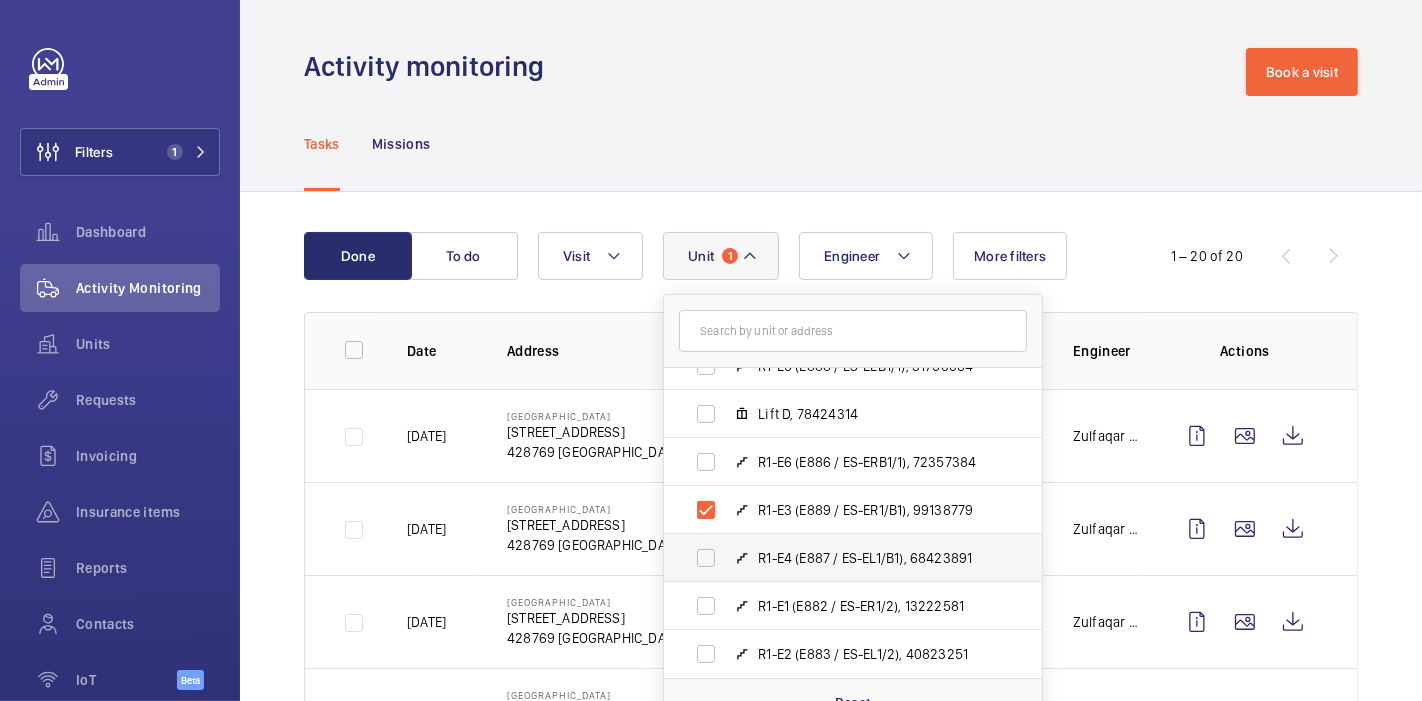 click on "R1-E4 (E887 / ES-EL1/B1), 68423891" at bounding box center [837, 558] 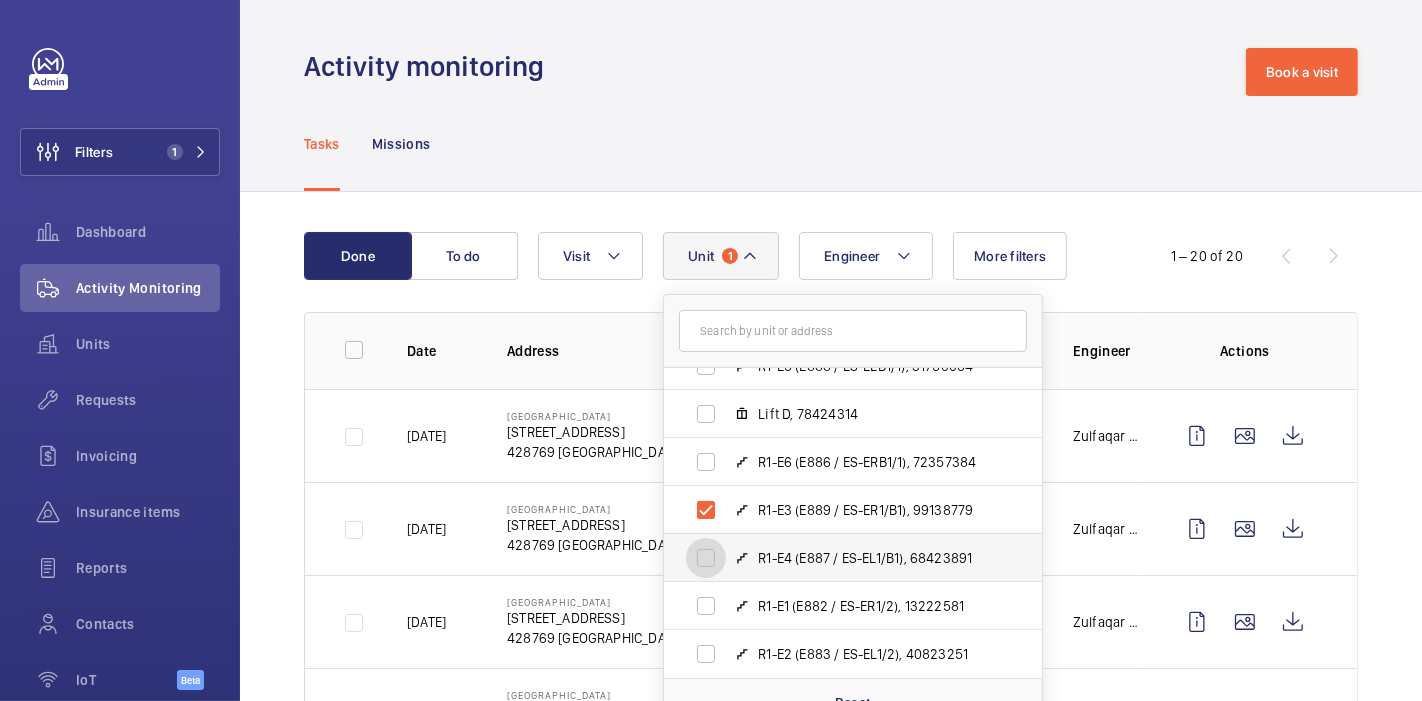 click on "R1-E4 (E887 / ES-EL1/B1), 68423891" at bounding box center [706, 558] 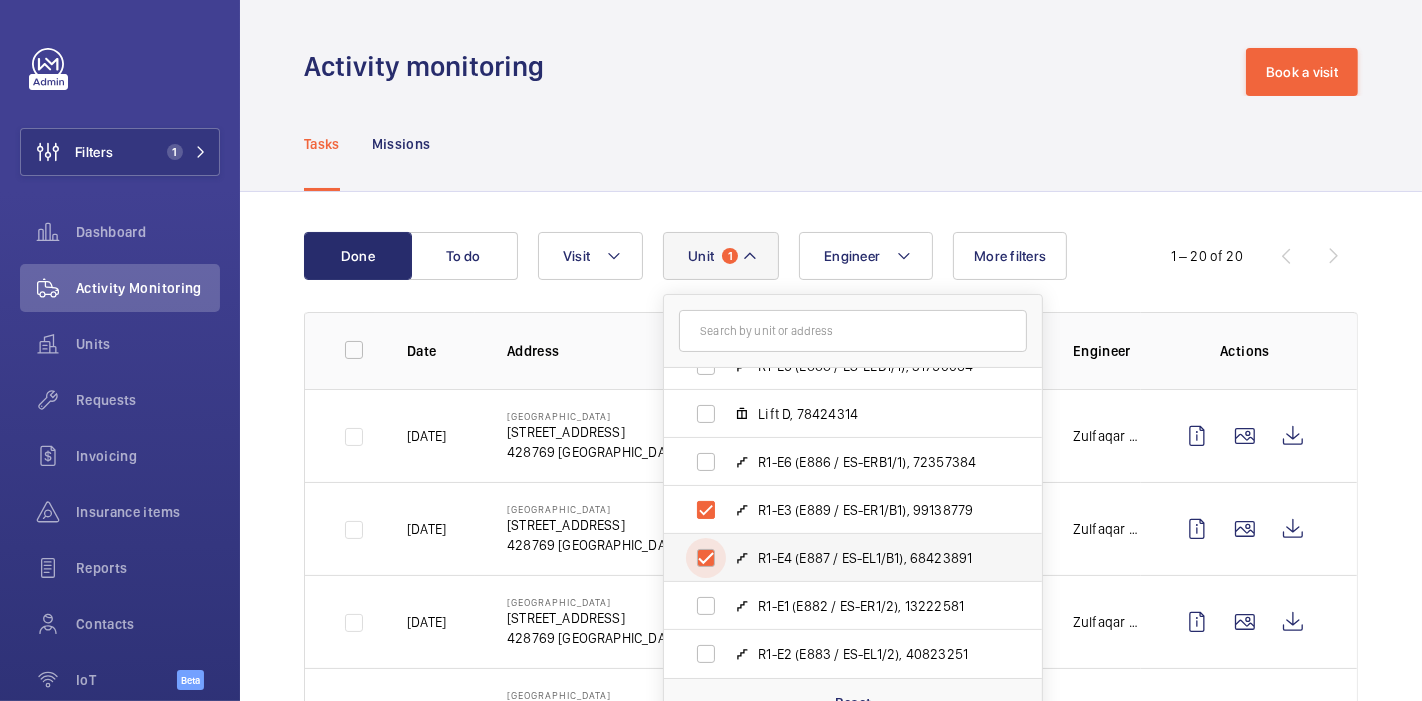 checkbox on "true" 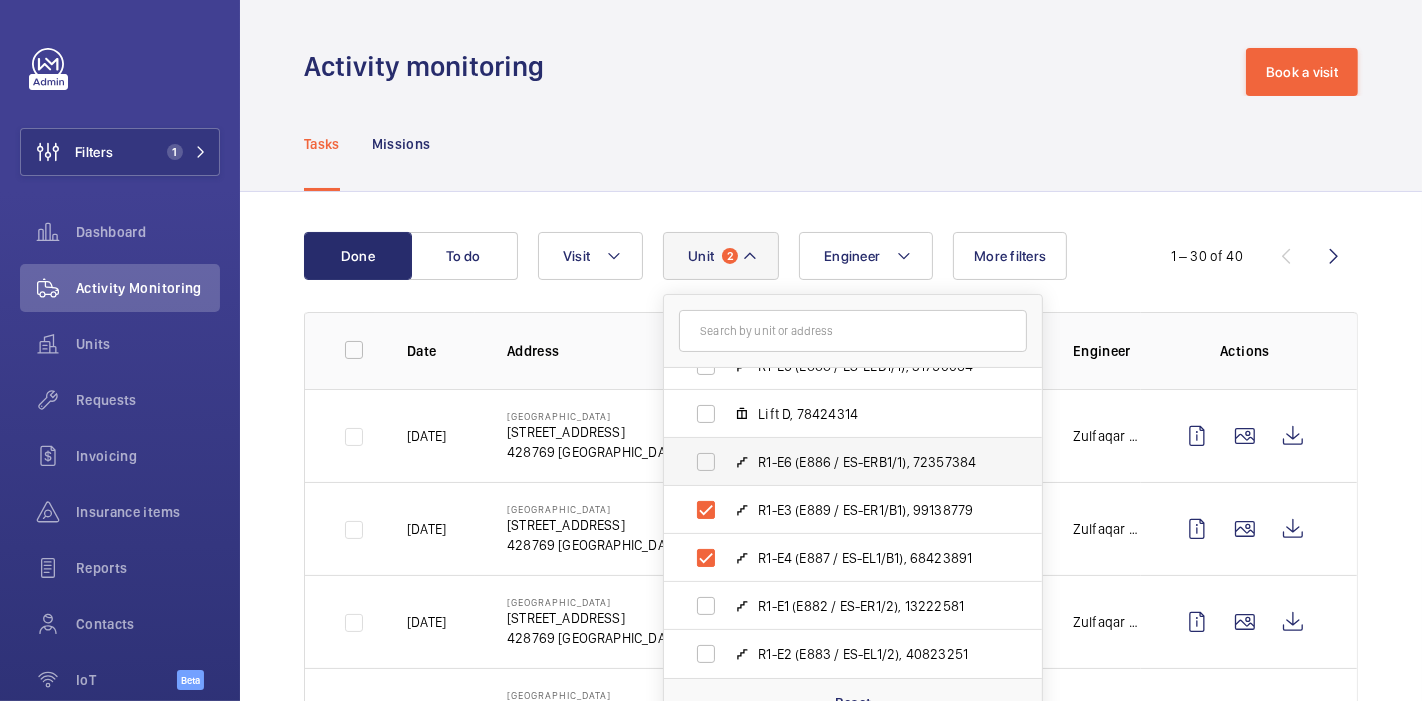 click on "R1-E6 (E886 / ES-ERB1/1), 72357384" at bounding box center [837, 462] 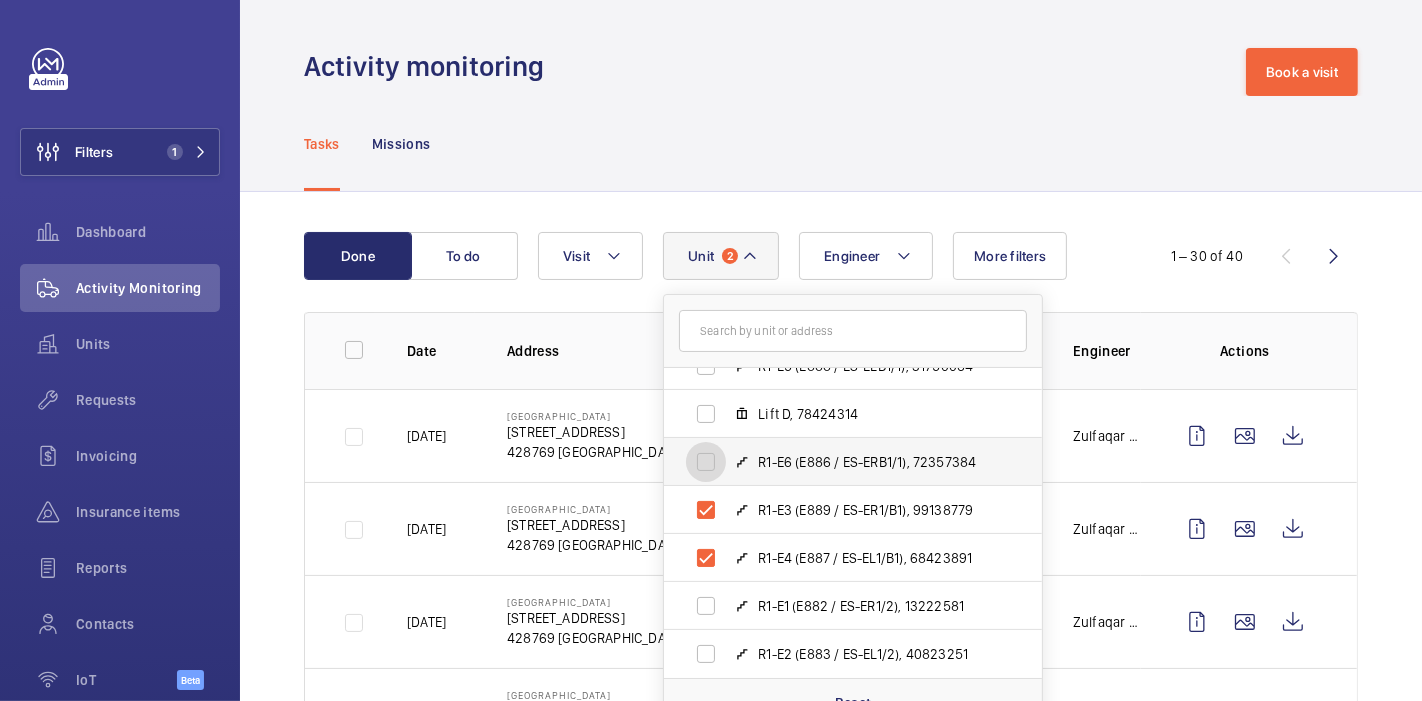 click on "R1-E6 (E886 / ES-ERB1/1), 72357384" at bounding box center (706, 462) 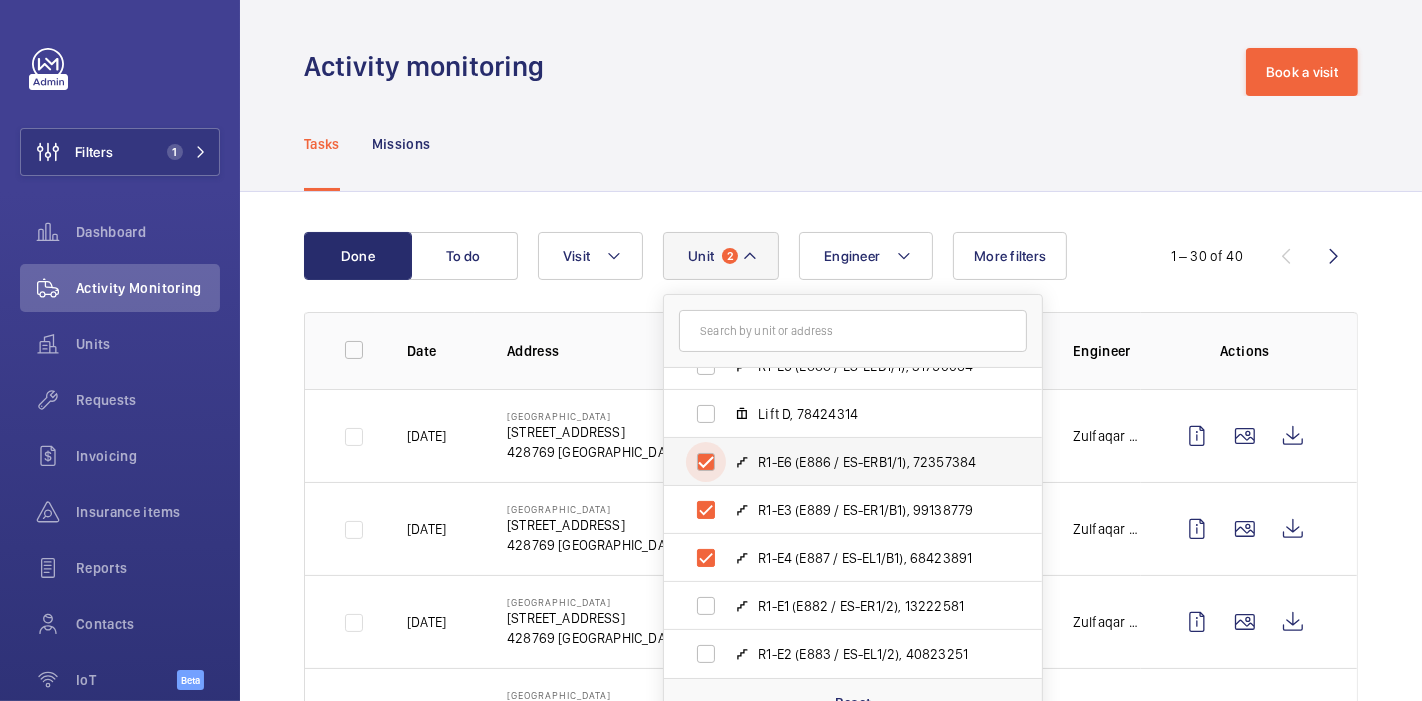 checkbox on "true" 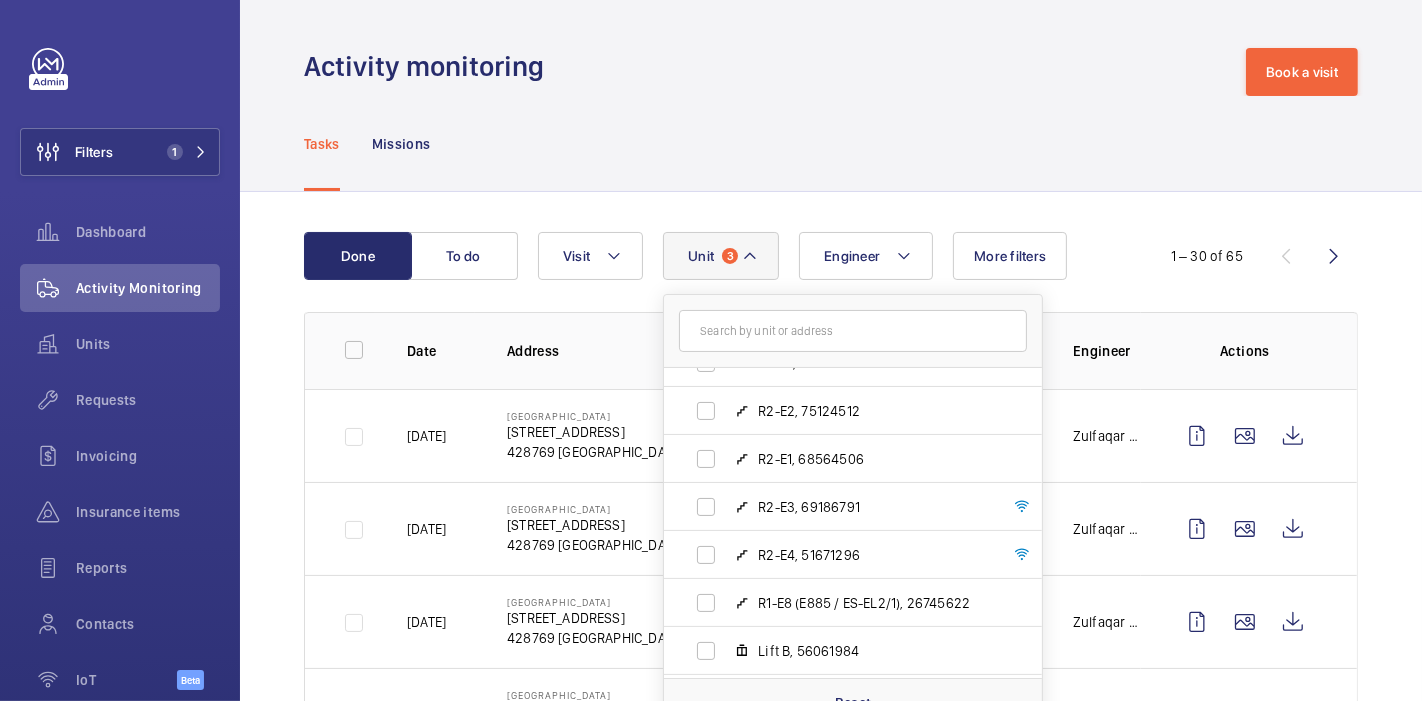 scroll, scrollTop: 81, scrollLeft: 0, axis: vertical 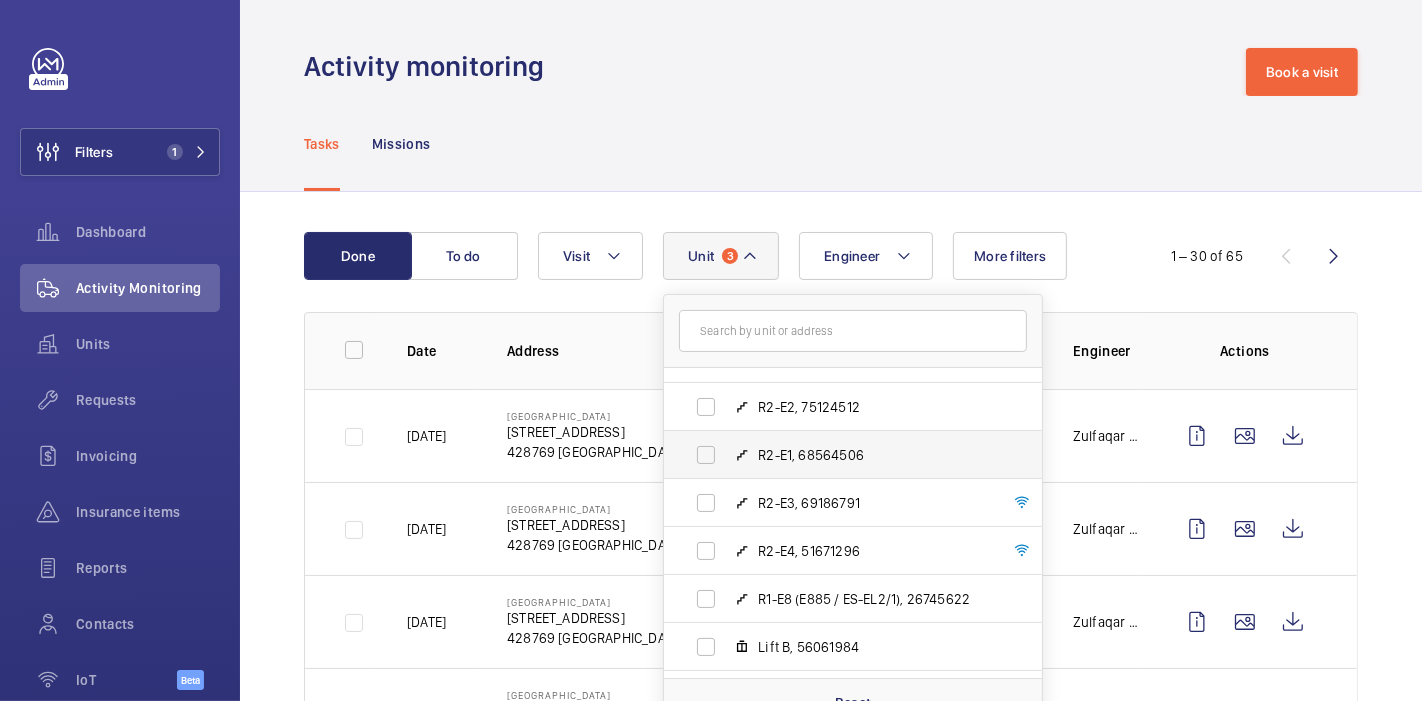 click on "R2-E1, 68564506" at bounding box center (837, 455) 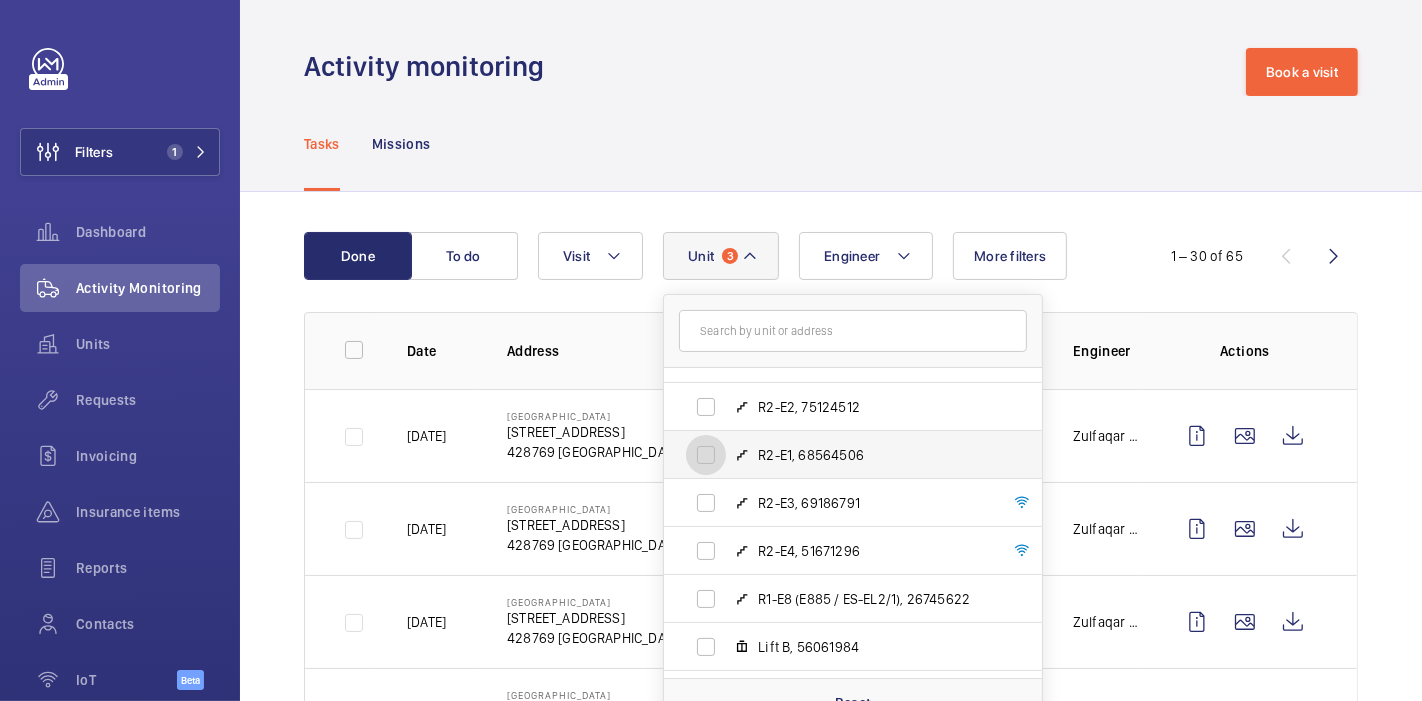 click on "R2-E1, 68564506" at bounding box center [706, 455] 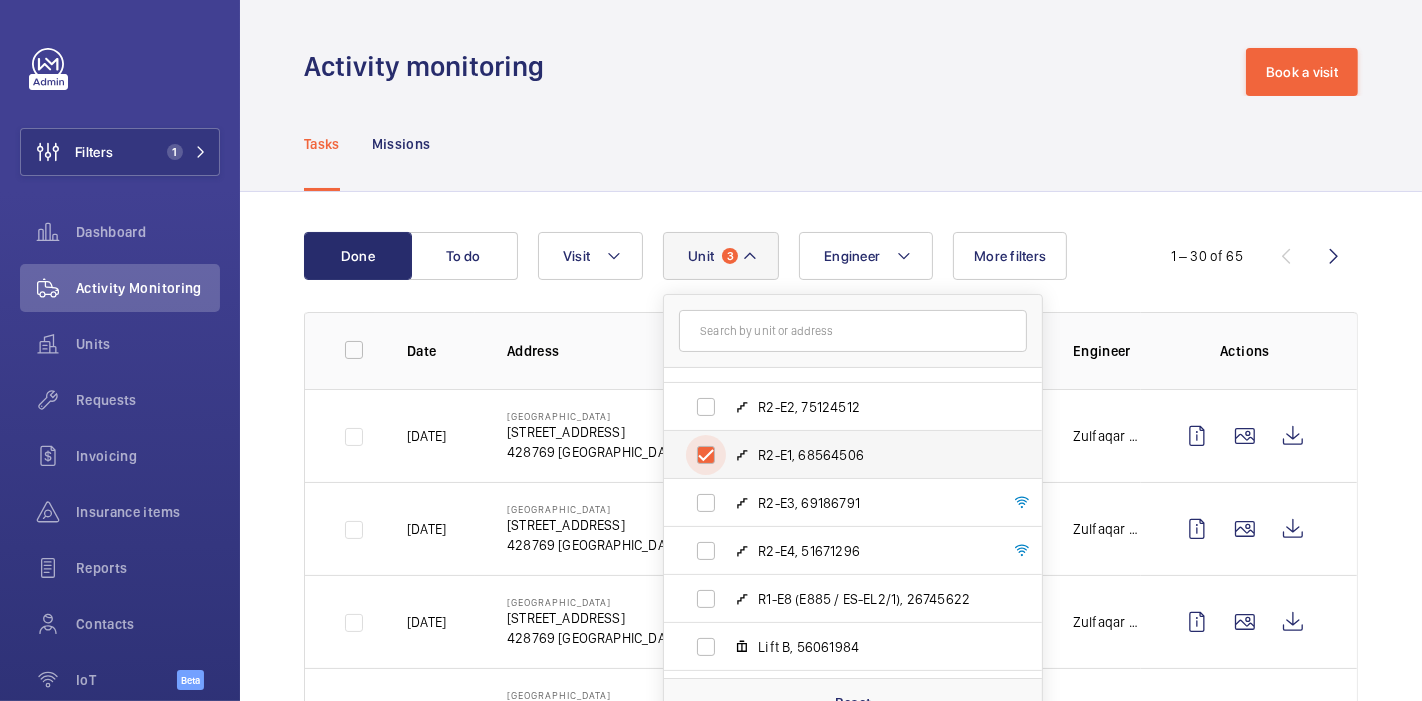 checkbox on "true" 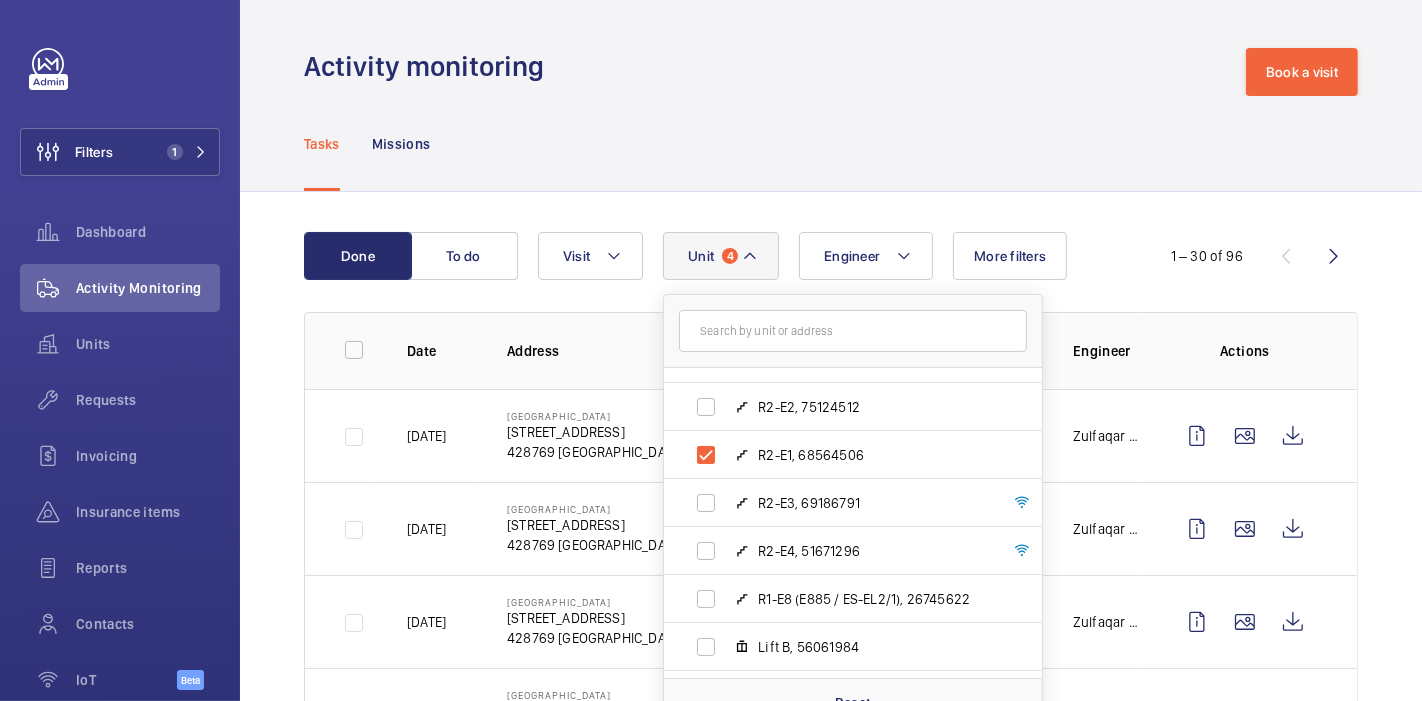 click on "Done To do Engineer Unit [GEOGRAPHIC_DATA] - [STREET_ADDRESS] Lift A , 83029459 R2-E2, 75124512 R2-E1, 68564506 R2-E3, 69186791 R2-E4, 51671296 R1-E8 (E885 / ES-EL2/1), 26745622 Lift B, 56061984 R1-E7 (E884 / ES-ER2/1), 95438992 Lift C, 24536361 R1-E5 (E888 / ES-ELB1/1), 31750064 Lift D, 78424314 R1-E6 (E886 / ES-ERB1/1), 72357384 R1-E3 (E889 / ES-ER1/B1), 99138779 R1-E4 (E887 / ES-EL1/B1), 68423891 R1-E1 (E882 / ES-ER1/2), 13222581 R1-E2 (E883 / ES-EL1/2), 40823251 Reset Visit More filters  1 – 30 of 96  Date Address Unit Visit On time Engineer Actions [DATE][GEOGRAPHIC_DATA]   [STREET_ADDRESS] (E887 / ES-EL1/B1)   68423891   Regular maintenance  Zulfaqar Danish  [DATE][GEOGRAPHIC_DATA]   [STREET_ADDRESS] (E889 / ES-ER1/B1)   99138779   Regular maintenance  Zulfaqar Danish  [DATE][GEOGRAPHIC_DATA]   [STREET_ADDRESS] [GEOGRAPHIC_DATA]   R1-E3 (E889 / ES-ER1/B1)   99138779   Regular maintenance  Zulfaqar Danish  [DATE]  [GEOGRAPHIC_DATA]   [STREET_ADDRESS]" 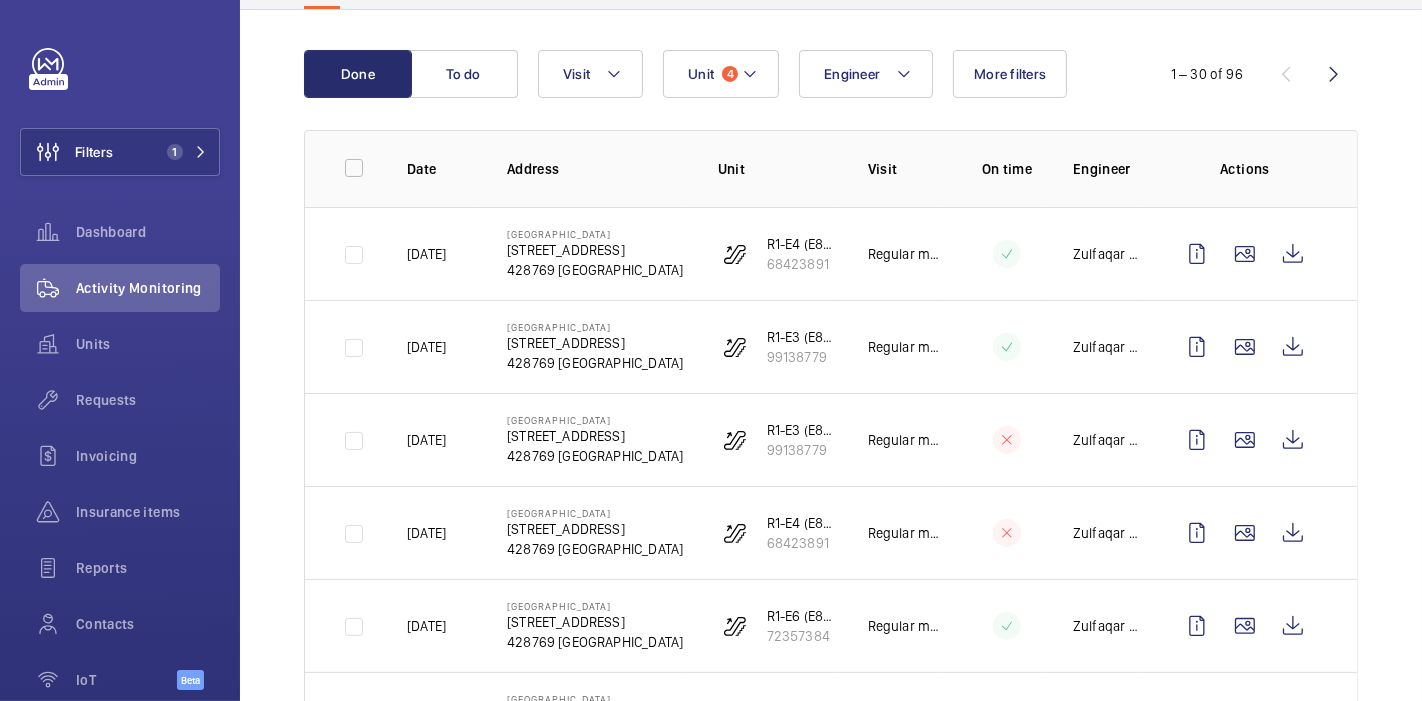 scroll, scrollTop: 397, scrollLeft: 0, axis: vertical 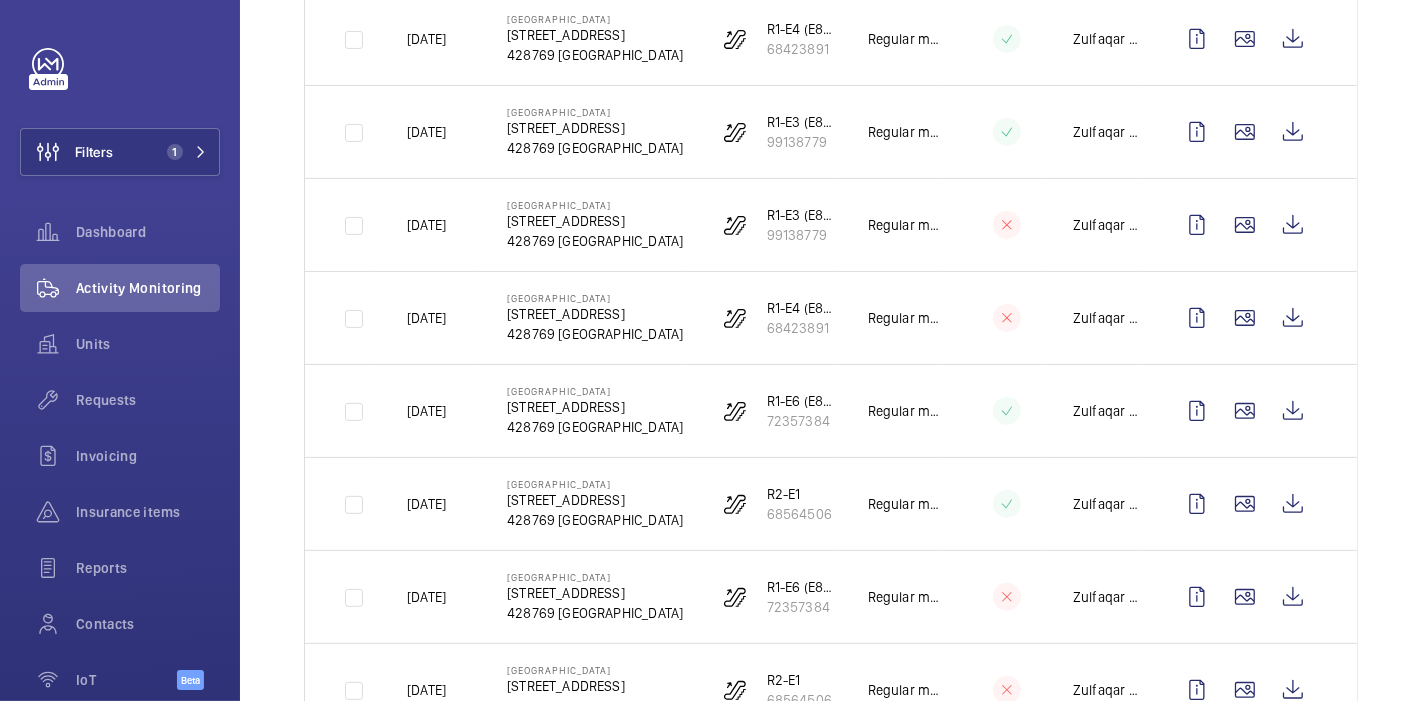 click on "Done To do Engineer Unit 4 Visit More filters  1 – 30 of 96  Date Address Unit Visit On time Engineer Actions [DATE][GEOGRAPHIC_DATA]   [STREET_ADDRESS] (E887 / ES-EL1/B1)   68423891   Regular maintenance  Zulfaqar Danish  [DATE]  [GEOGRAPHIC_DATA]   [STREET_ADDRESS] (E889 / ES-ER1/B1)   99138779   Regular maintenance  Zulfaqar Danish  [DATE]  [GEOGRAPHIC_DATA]   [STREET_ADDRESS]   R1-E3 (E889 / ES-ER1/B1)   99138779   Regular maintenance  Zulfaqar Danish  [DATE]  [GEOGRAPHIC_DATA]   [STREET_ADDRESS] (E887 / ES-EL1/B1)   68423891   Regular maintenance  Zulfaqar Danish  [DATE]  [GEOGRAPHIC_DATA]   [STREET_ADDRESS]   R1-E6 (E886 / ES-ERB1/1)   72357384   Regular maintenance  Zulfaqar Danish  [DATE]  [GEOGRAPHIC_DATA]   [STREET_ADDRESS]   68564506   Regular maintenance  Zulfaqar Danish  [DATE]  [GEOGRAPHIC_DATA]   [STREET_ADDRESS] (E886 / ES-ERB1/1)   72357384  [DATE]" 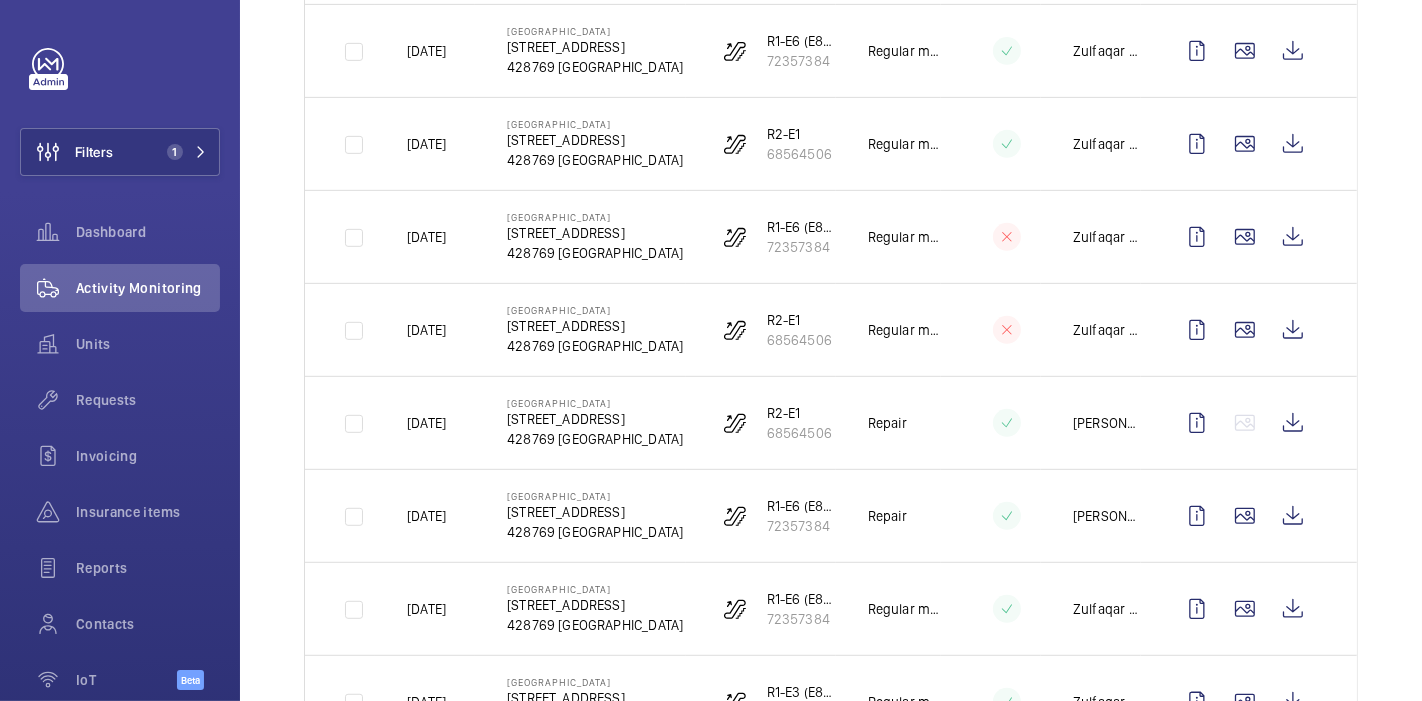 scroll, scrollTop: 759, scrollLeft: 0, axis: vertical 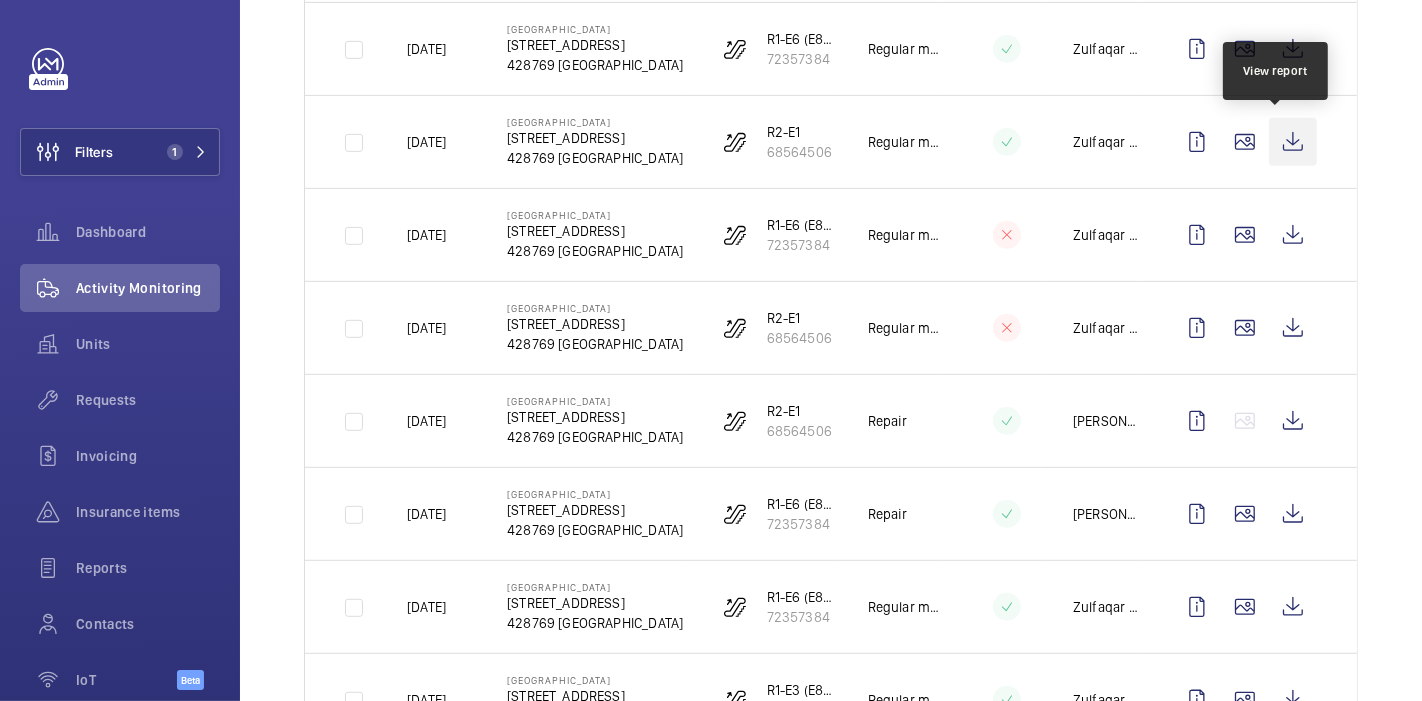 click 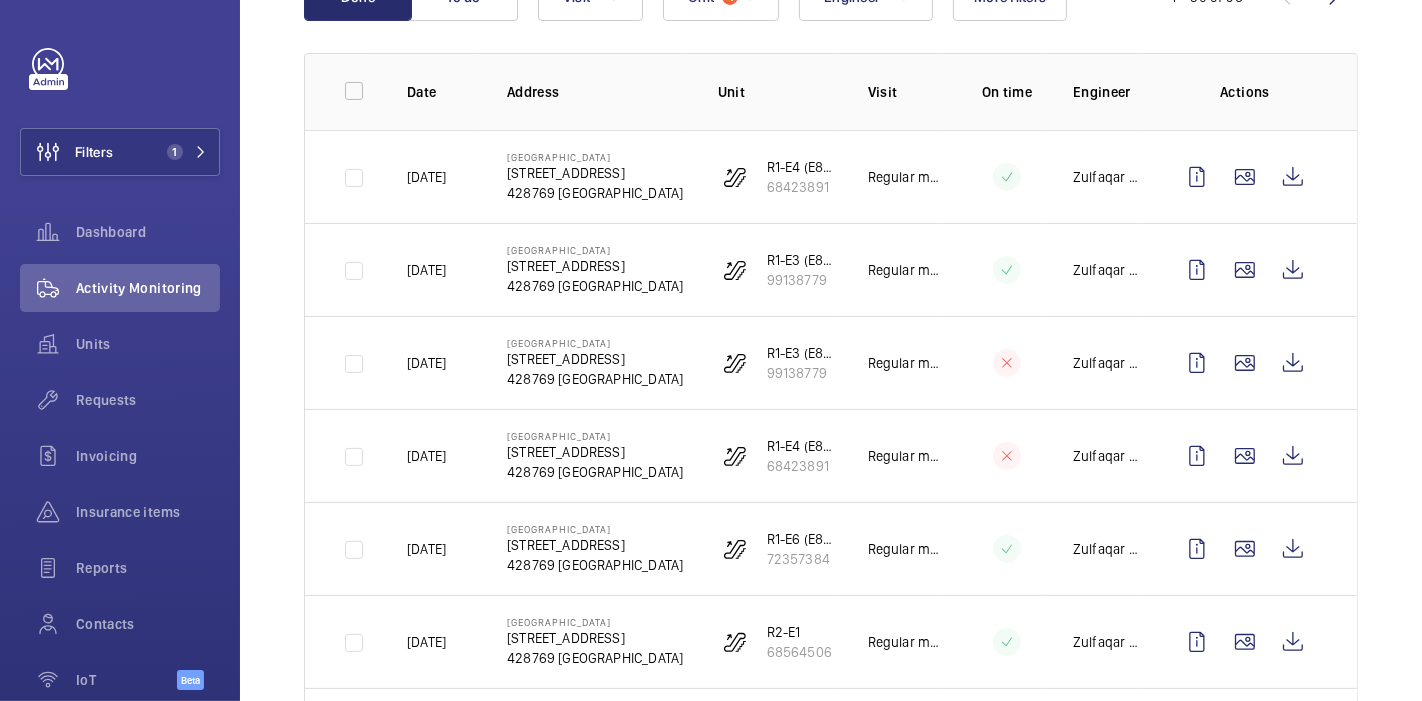 scroll, scrollTop: 257, scrollLeft: 0, axis: vertical 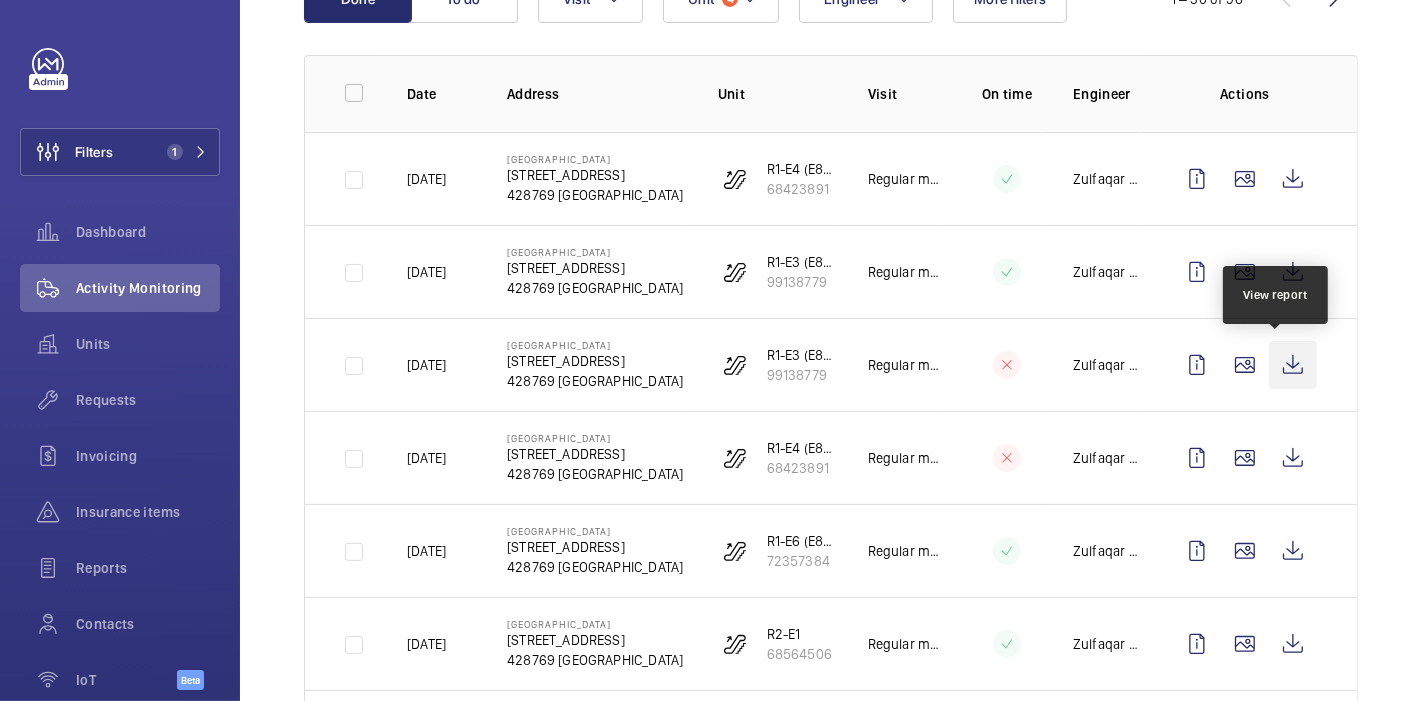click 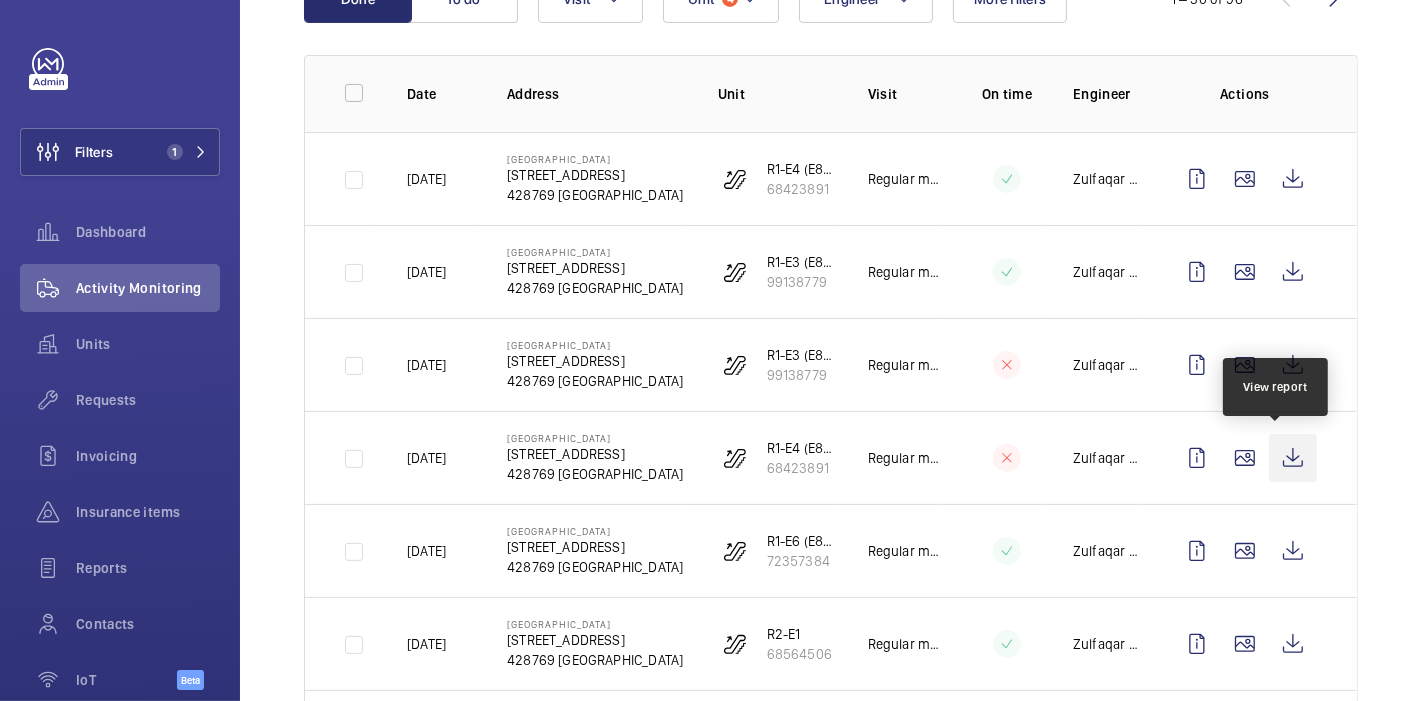 click 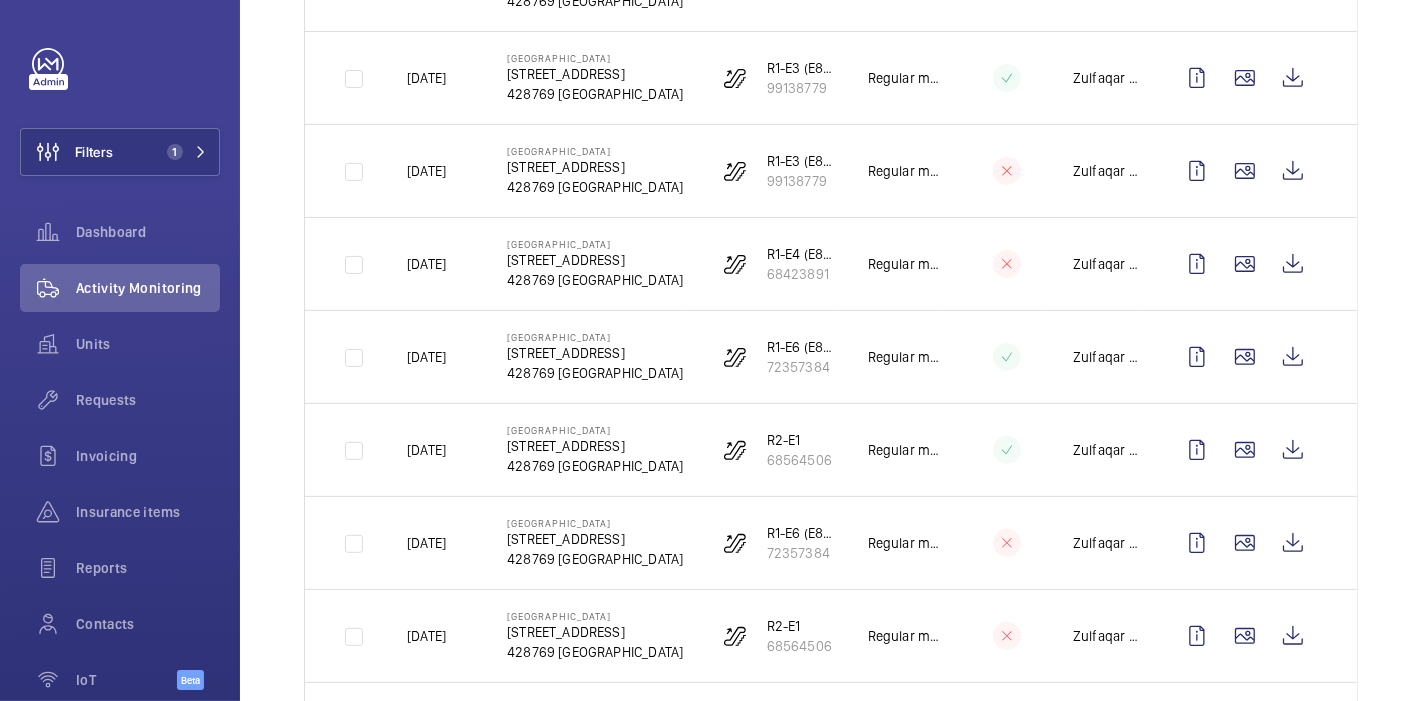 scroll, scrollTop: 560, scrollLeft: 0, axis: vertical 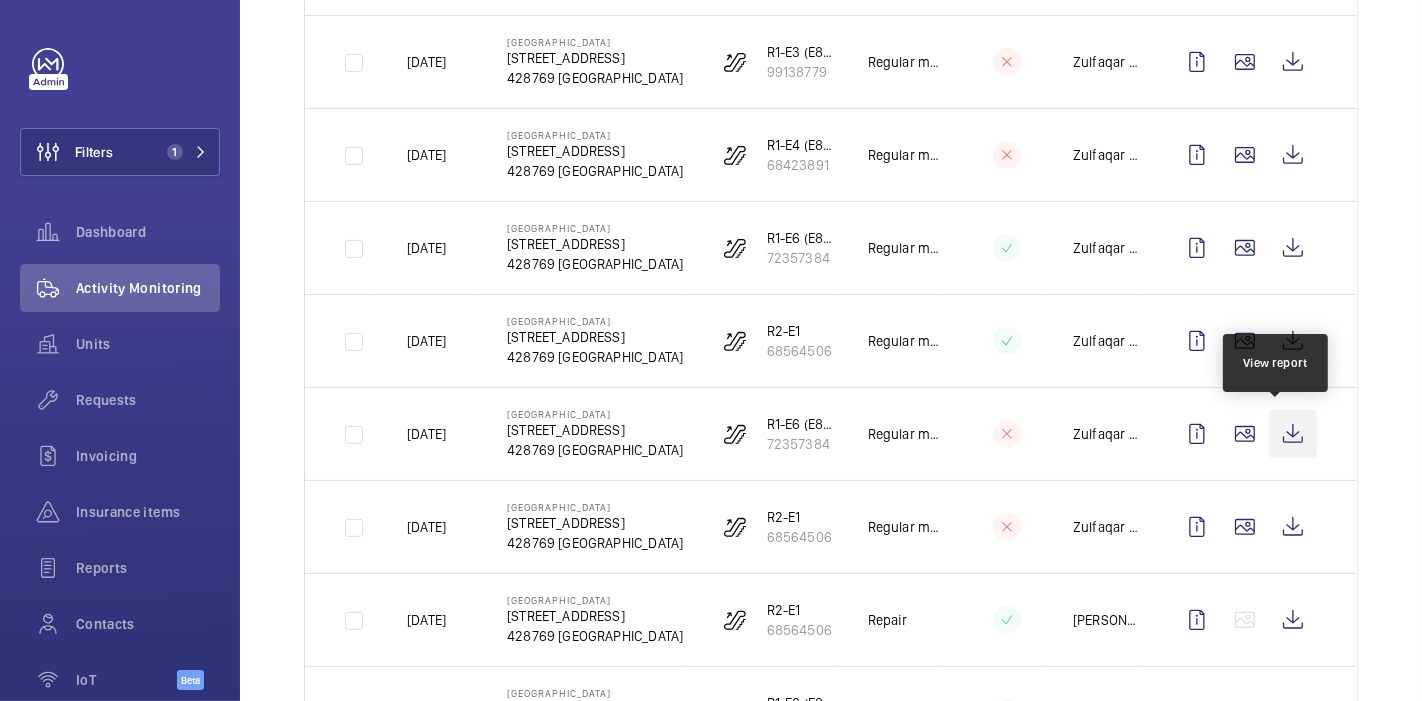 click 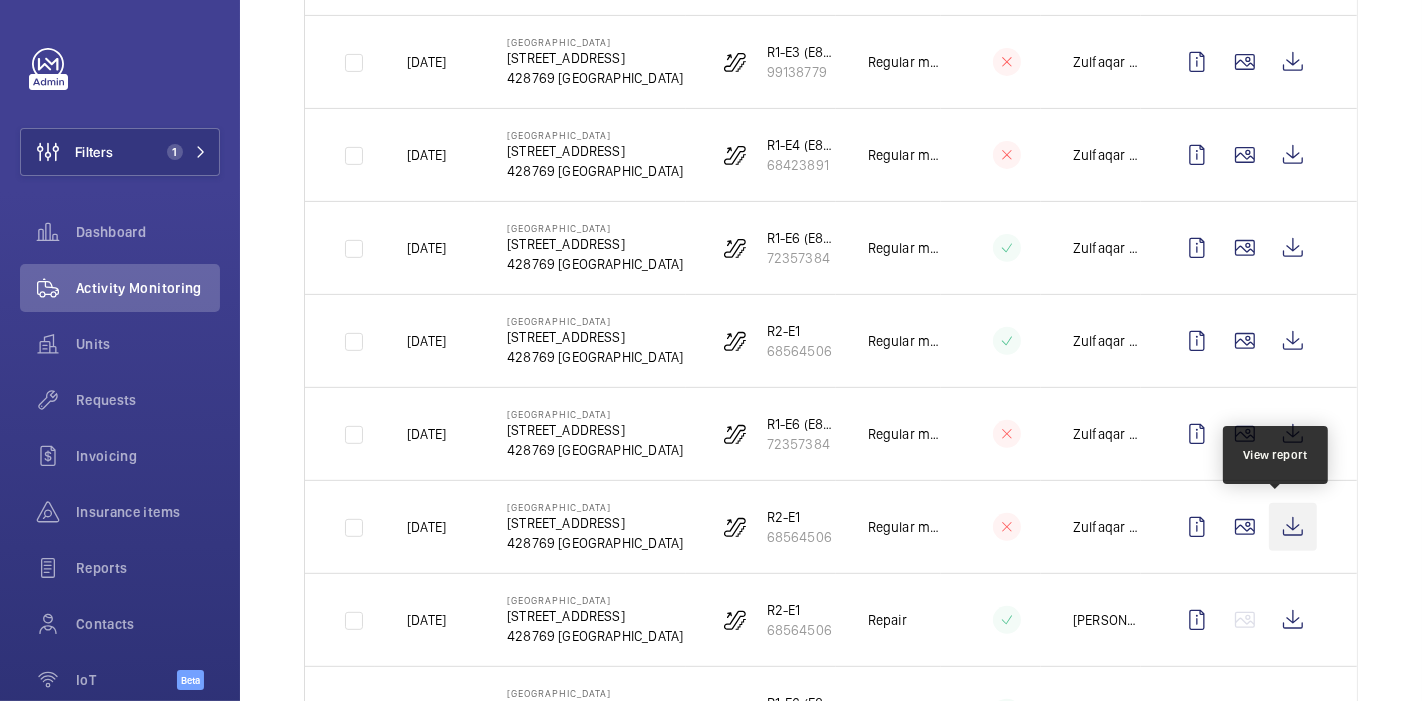 click 